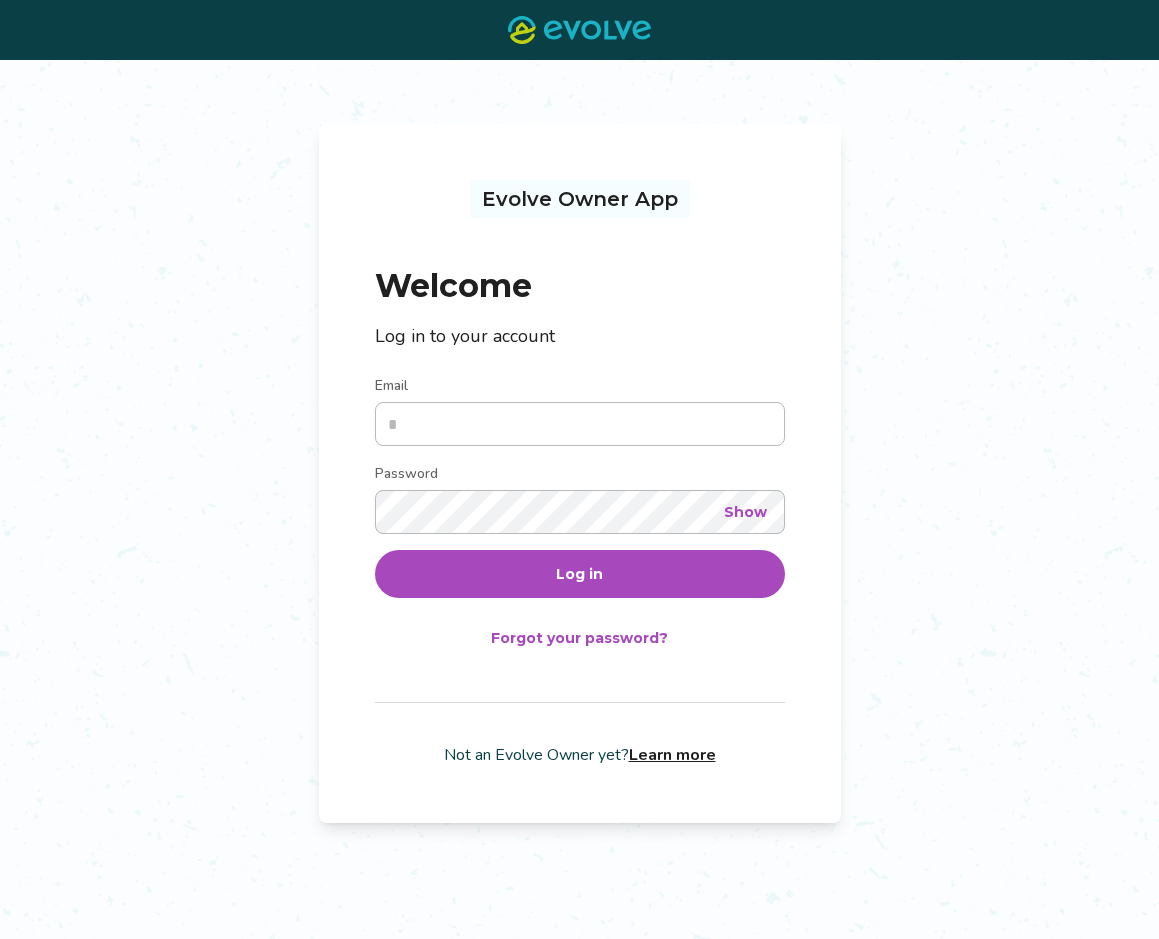 scroll, scrollTop: 0, scrollLeft: 0, axis: both 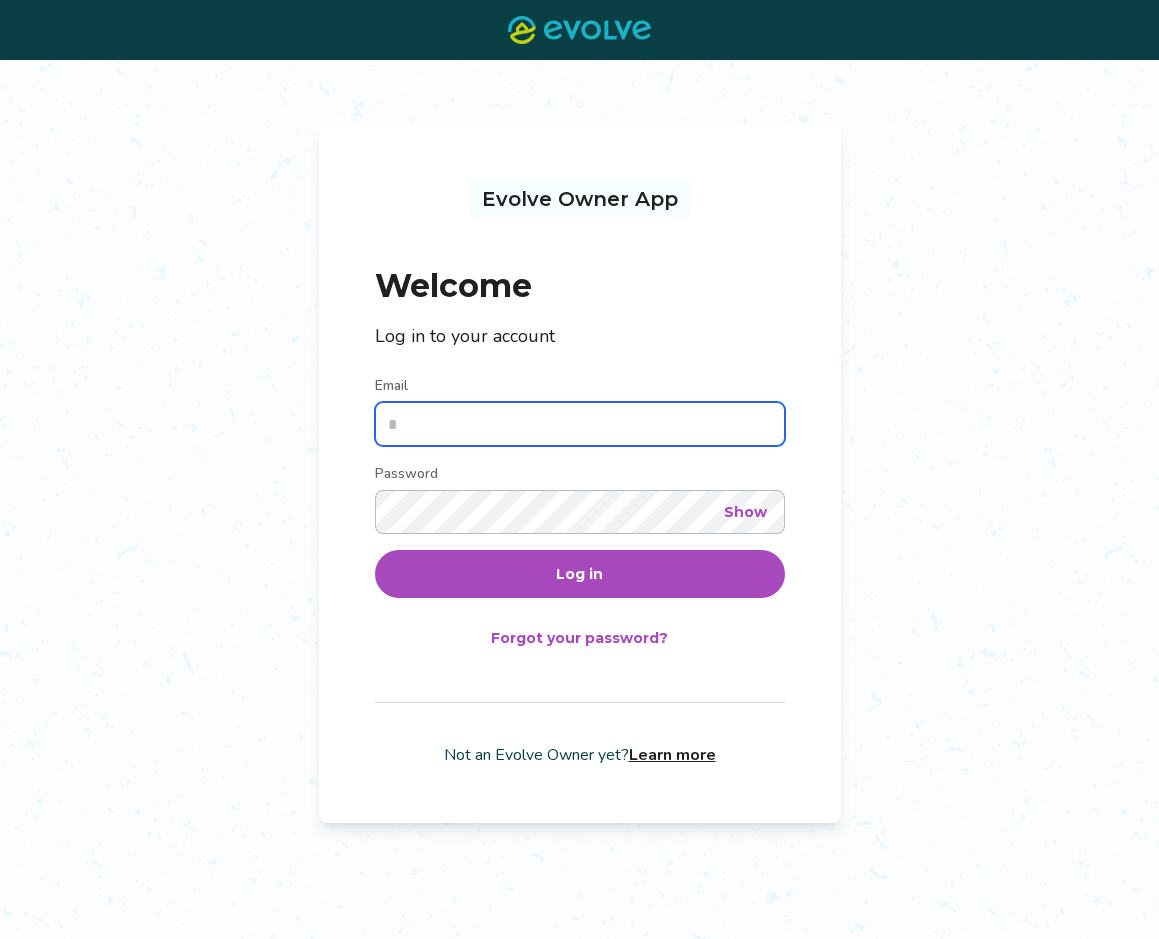 click on "Email" at bounding box center (580, 424) 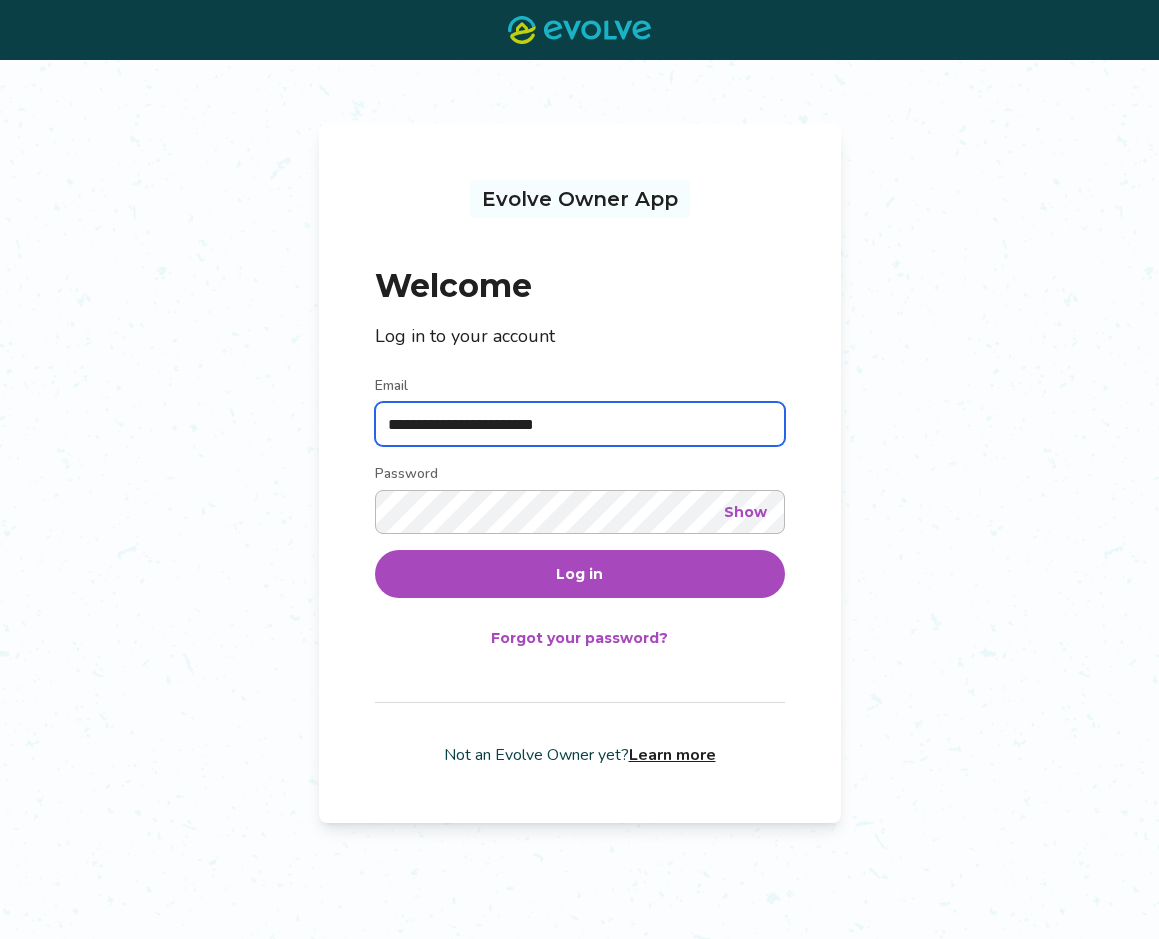 type on "**********" 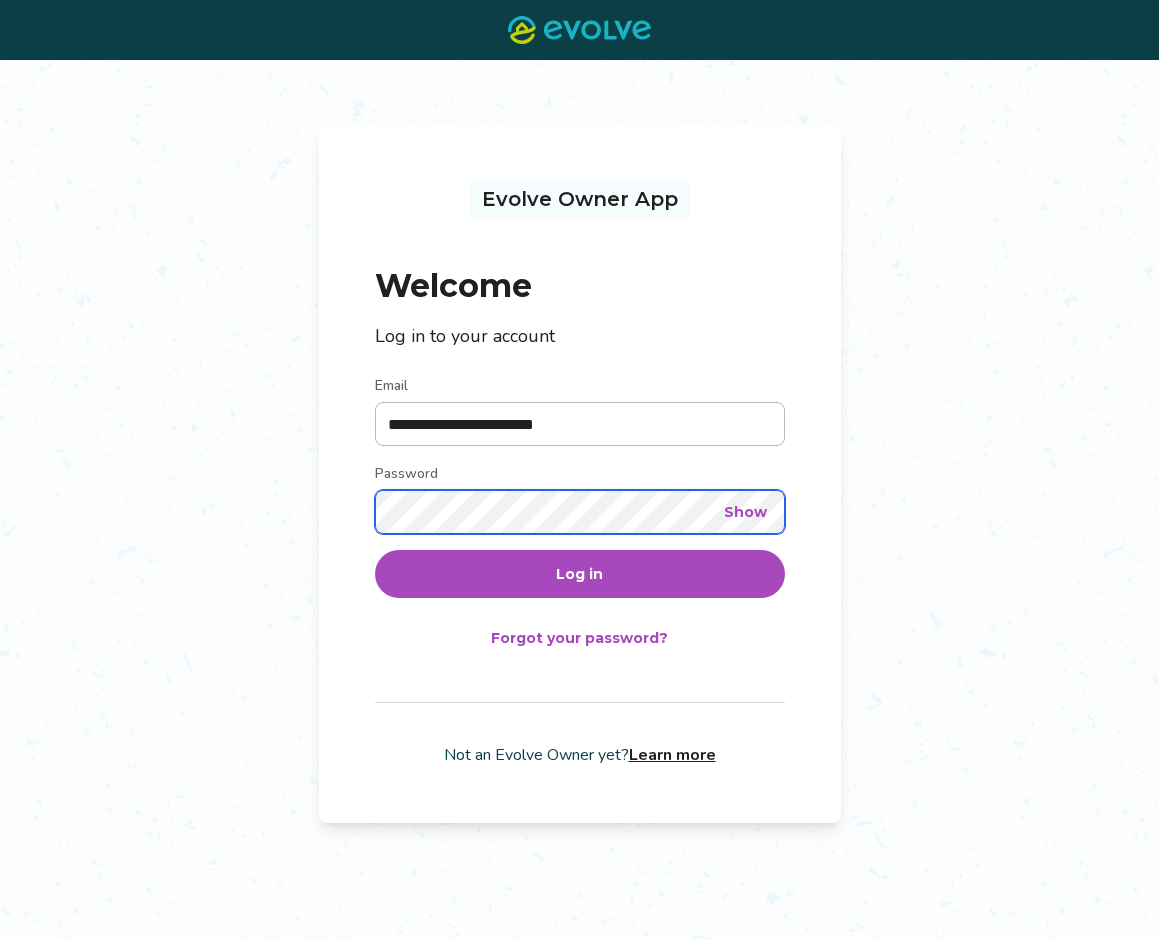 click on "Log in" at bounding box center [580, 574] 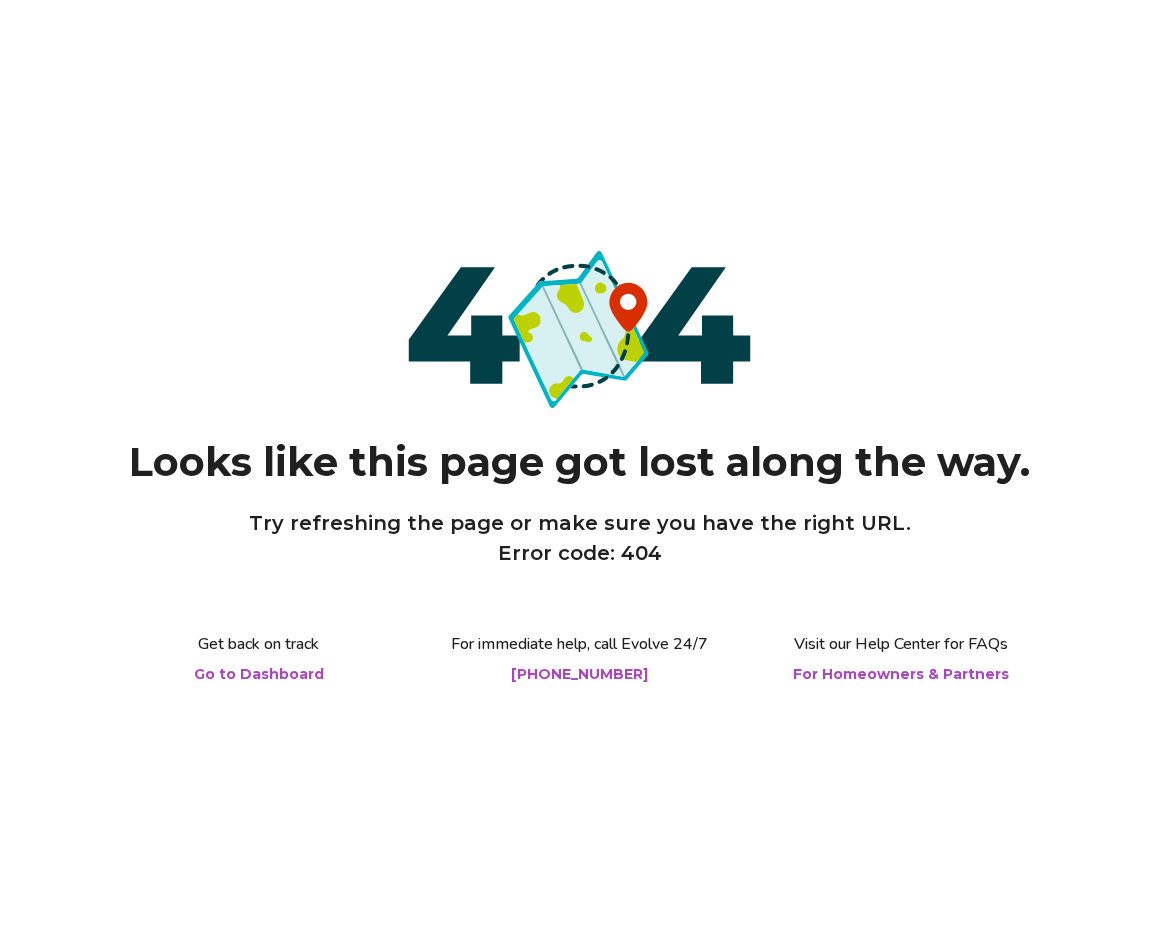 scroll, scrollTop: 0, scrollLeft: 0, axis: both 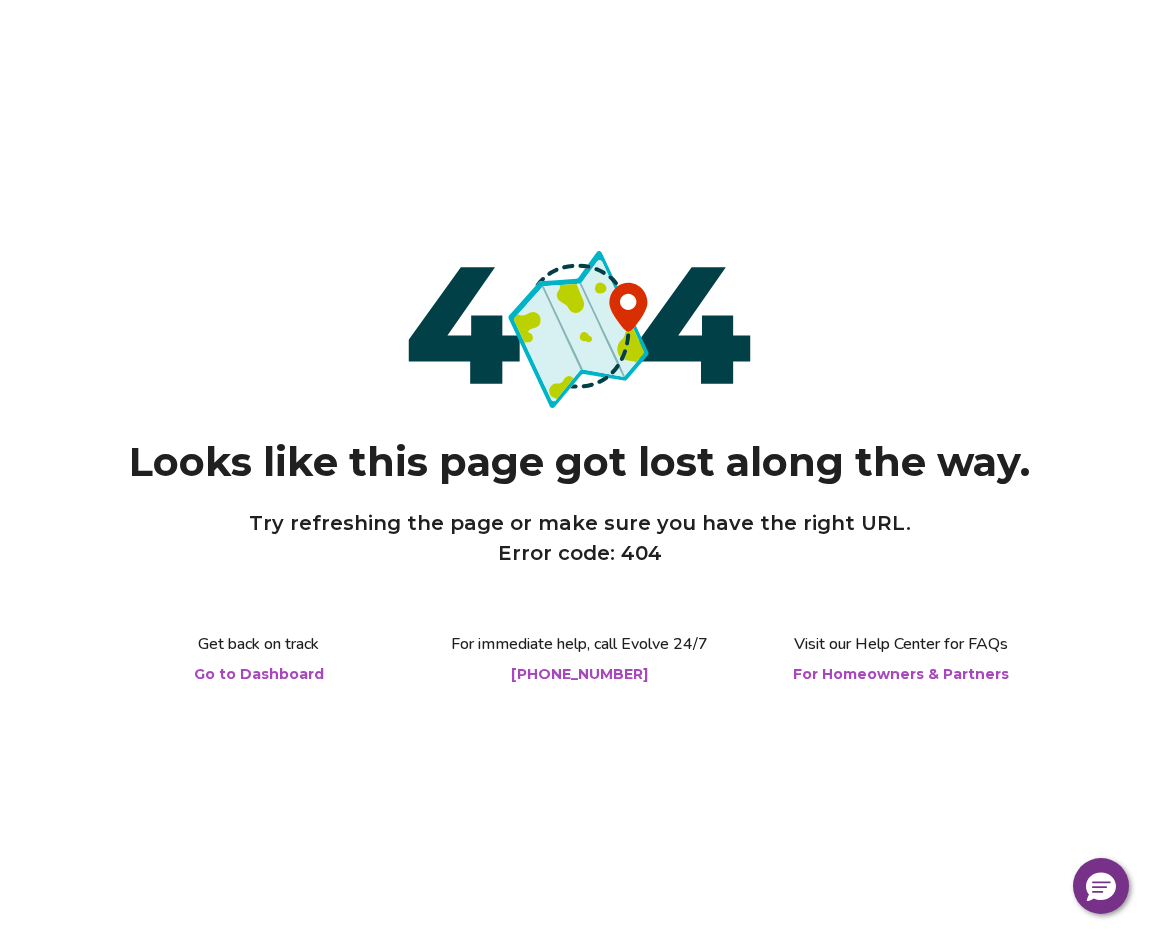 click on "Go to Dashboard" at bounding box center [259, 674] 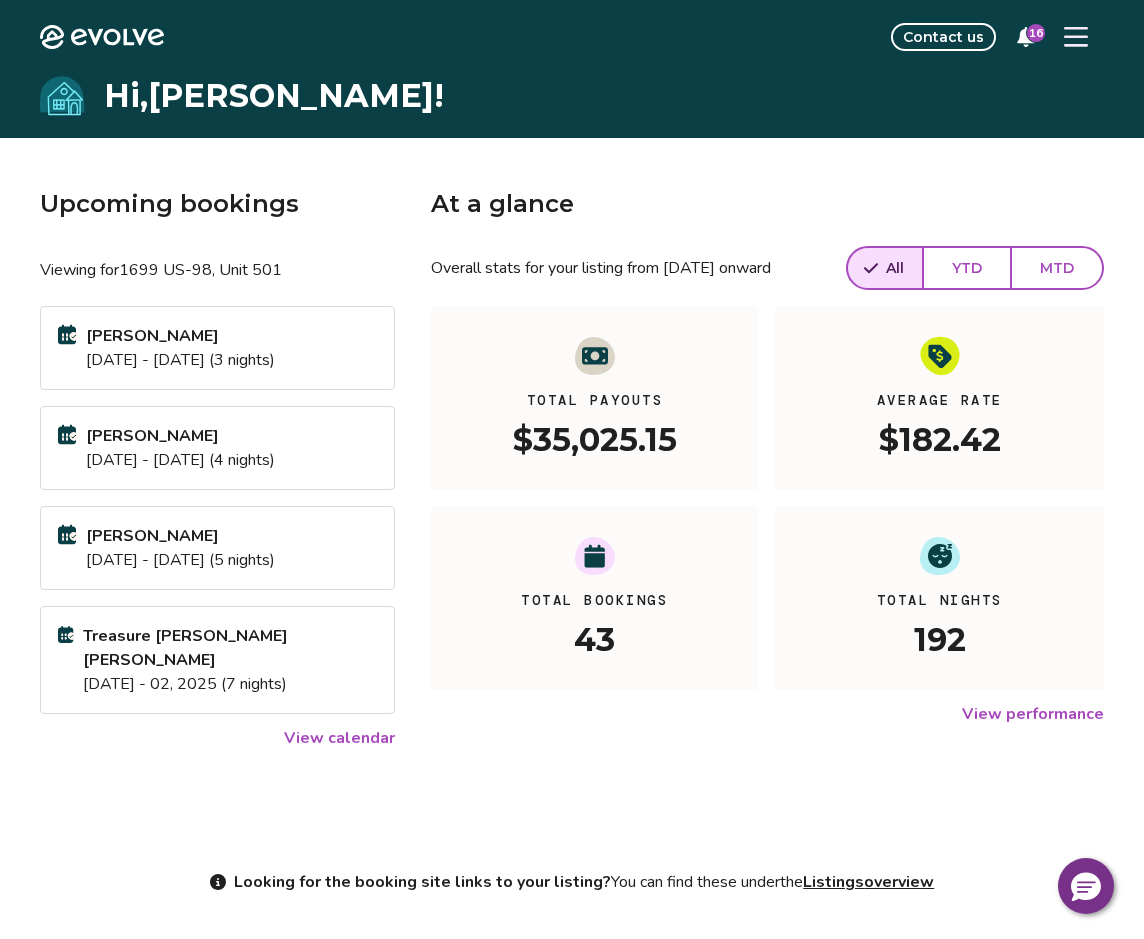 click at bounding box center (1076, 37) 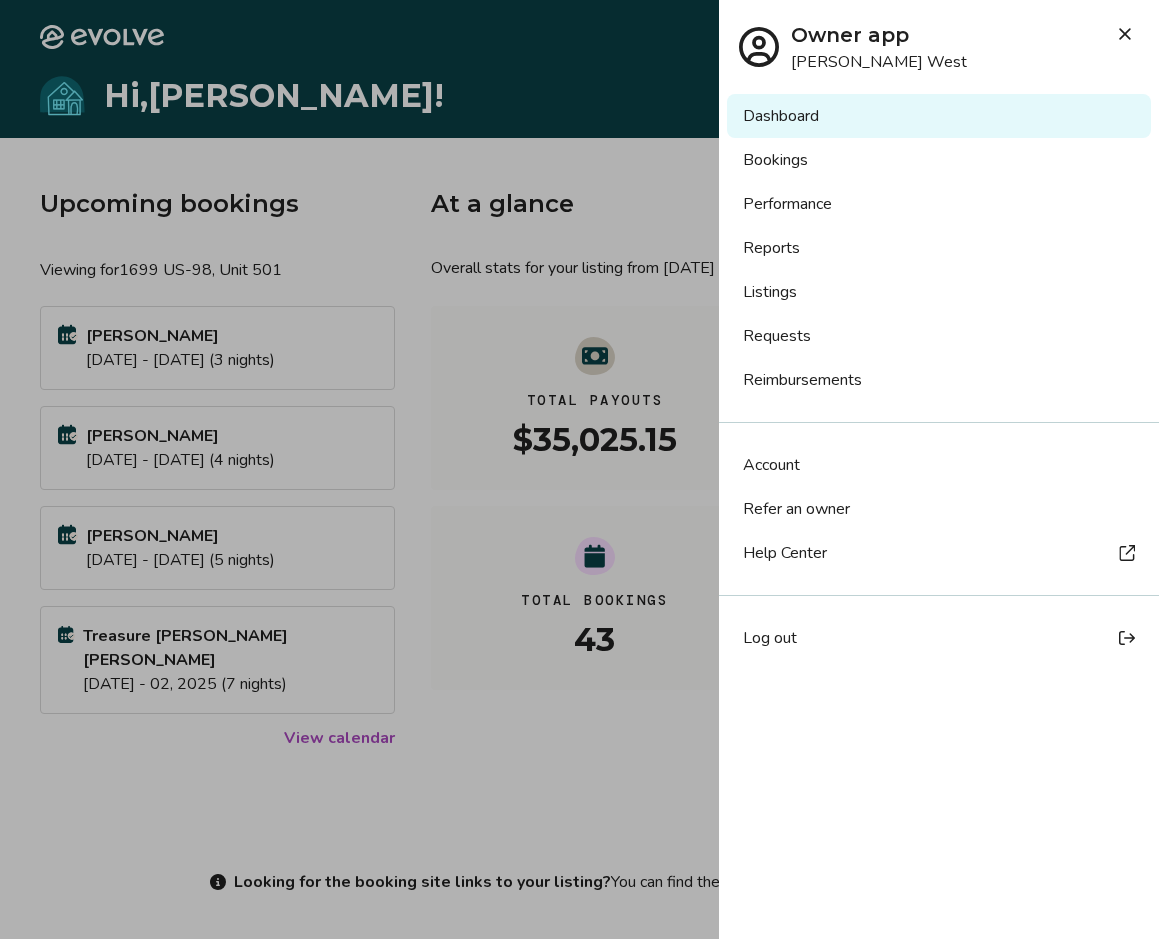 click on "Bookings" at bounding box center (939, 160) 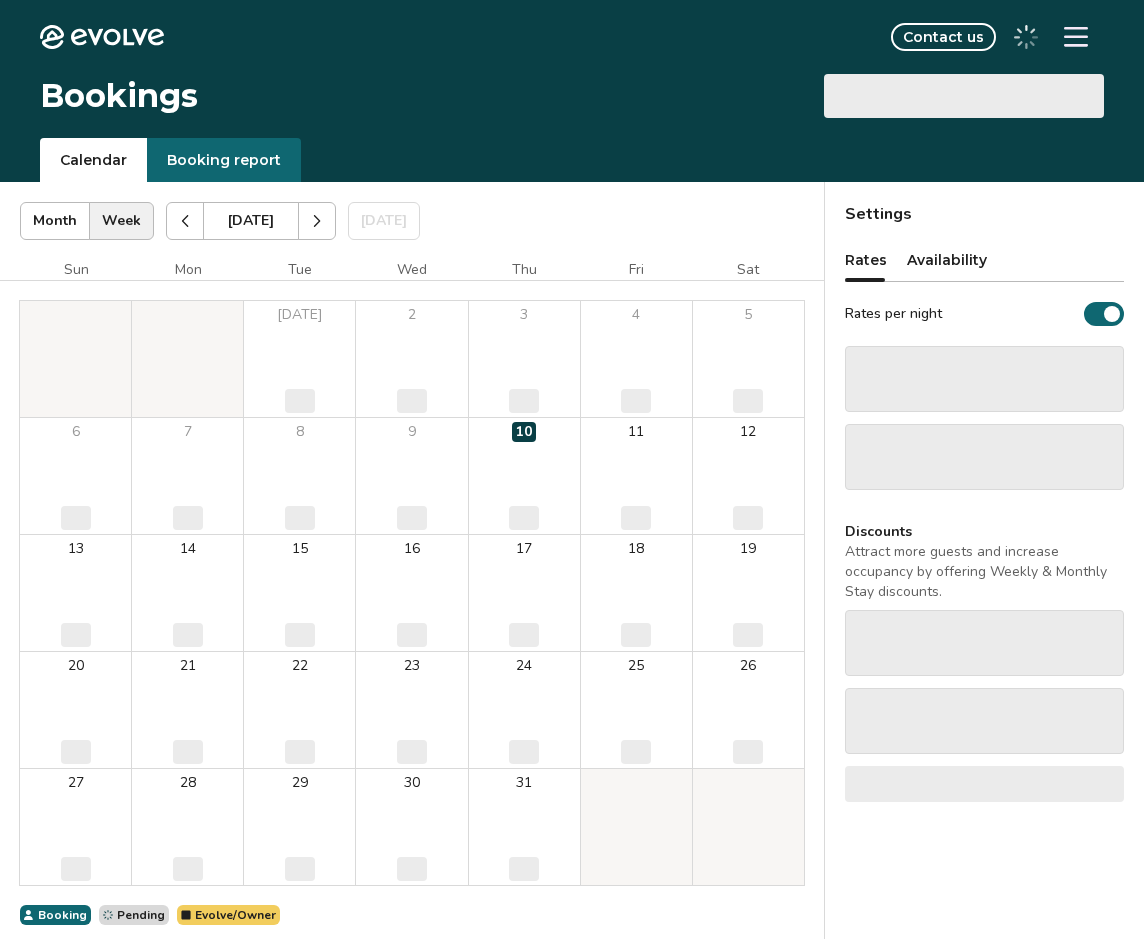 scroll, scrollTop: 0, scrollLeft: 0, axis: both 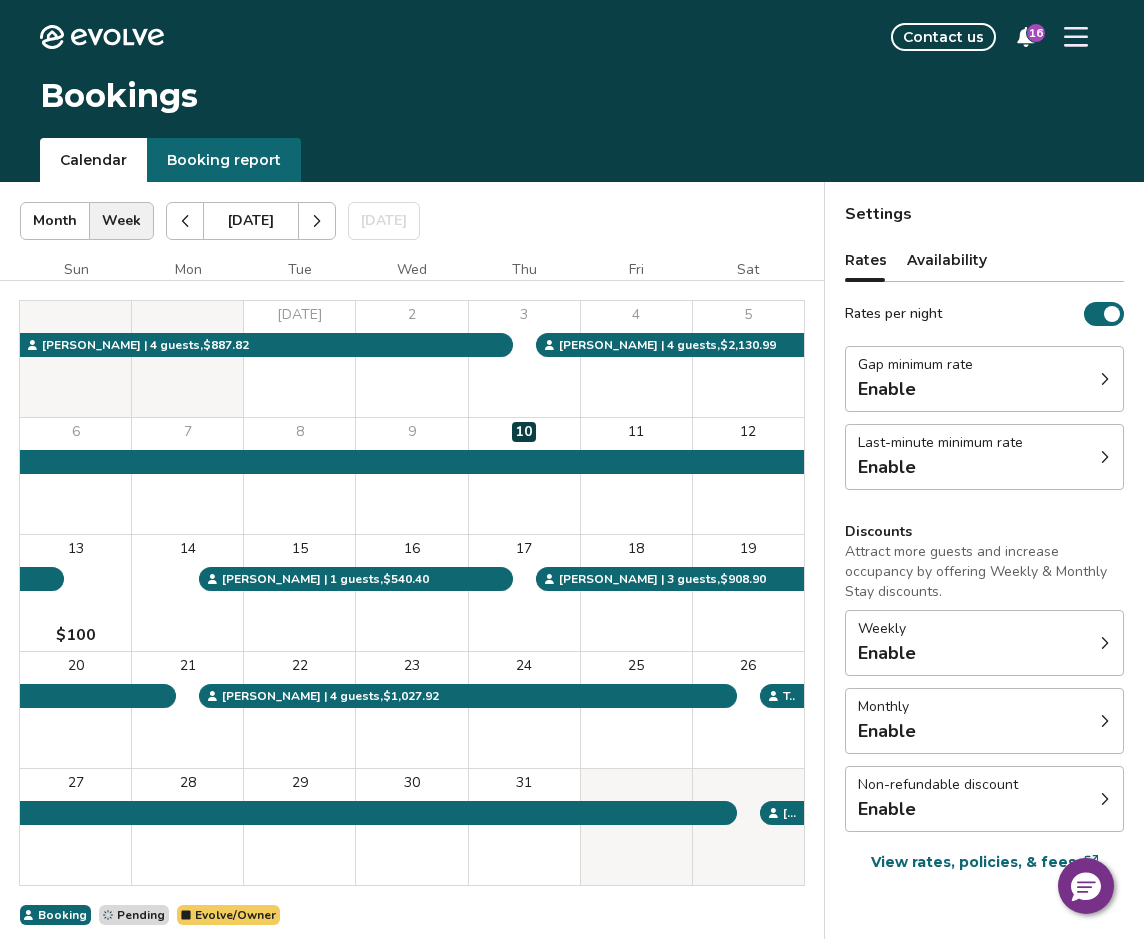 click on "Booking report" at bounding box center [224, 160] 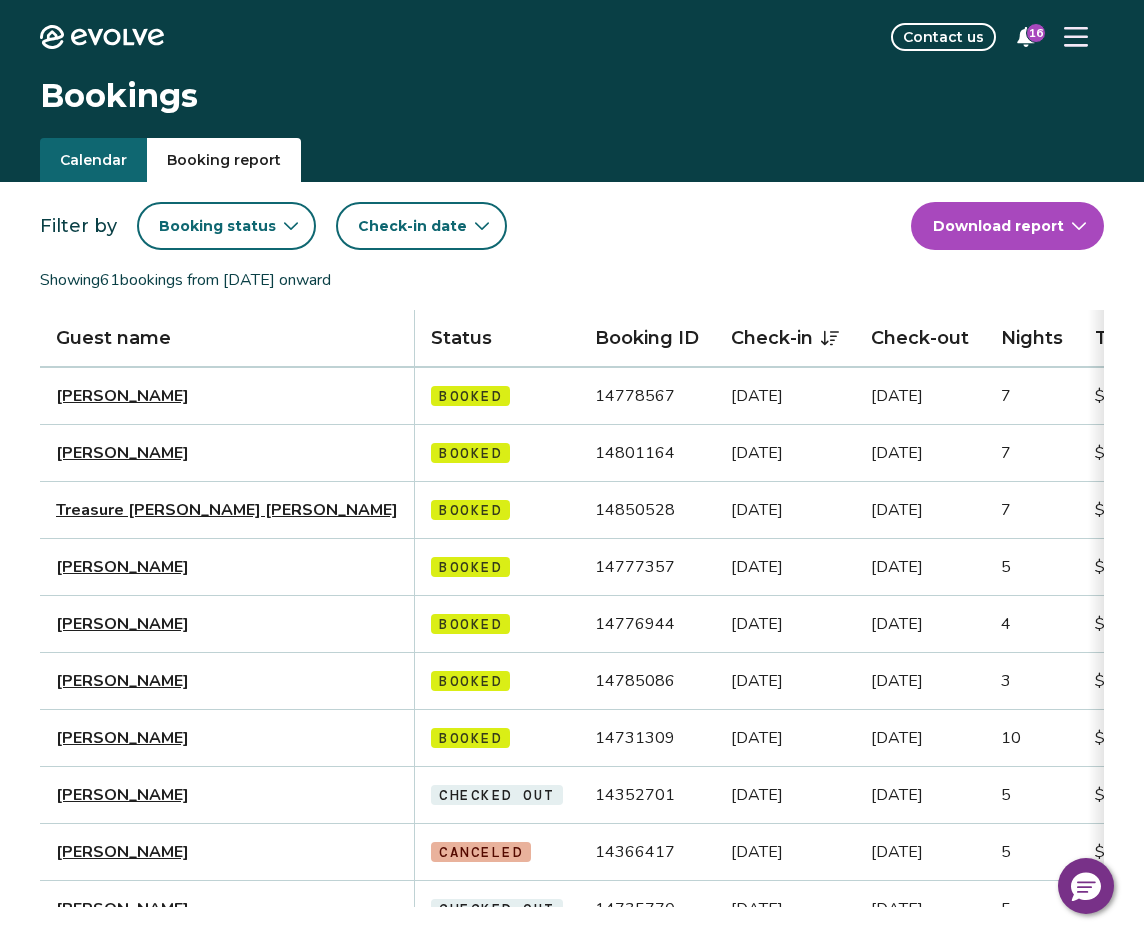 click on "Evolve Contact us 16 Bookings Calendar Booking report Filter by Booking status Check-in date Download   report Showing  61  bookings    from [DATE] onward Guest name Status Booking ID Check-in Check-out Nights Total payout Adults Children Infants Pets Listing Guest email Guest phone Date booked Booking site [PERSON_NAME] Booked 14778567 [DATE] [DATE] 7 $802.29 4 0 0 No (803) 944-1640 [DATE] Airbnb [PERSON_NAME] Booked 14801164 [DATE] [DATE] 7 $919.28 4 2 0 No (405) 990-6301 [DATE] Airbnb Treasure [PERSON_NAME] [PERSON_NAME] Booked 14850528 [DATE] [DATE] 7 $1,289.41 4 2 No [EMAIL_ADDRESS][PERSON_NAME][DOMAIN_NAME] (225) 247-3532 [DATE] VRBO [PERSON_NAME] Booked 14777357 [DATE] [DATE] 5 $1,027.92 4 1 No [EMAIL_ADDRESS][DOMAIN_NAME] (573) 475-0544 [DATE] VRBO [PERSON_NAME] Booked 14776944 [DATE] [DATE] 4 $908.90 3 2 No [EMAIL_ADDRESS][DOMAIN_NAME] (678) 760-4760 [DATE] VRBO [PERSON_NAME] Booked 14785086 [DATE] [DATE] 3 $540.40 1 0 0 No (314) 319-6344 [DATE] 10" at bounding box center (572, 888) 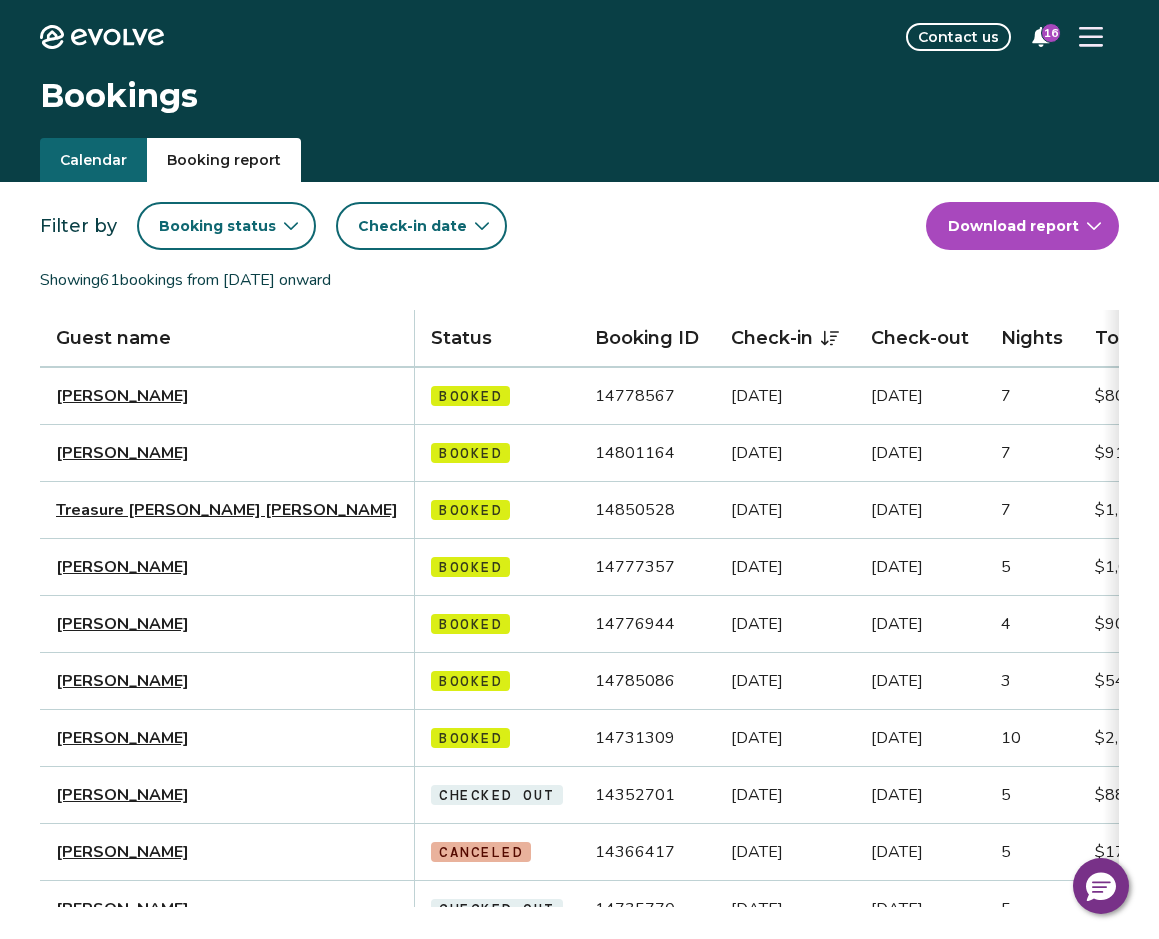 click on "Evolve Contact us 16 Bookings Calendar Booking report Filter by Booking status Check-in date Download   report Showing  61  bookings    from [DATE] onward Guest name Status Booking ID Check-in Check-out Nights Total payout Adults Children Infants Pets Listing Guest email Guest phone Date booked Booking site [PERSON_NAME] Booked 14778567 [DATE] [DATE] 7 $802.29 4 0 0 No (803) 944-1640 [DATE] Airbnb [PERSON_NAME] Booked 14801164 [DATE] [DATE] 7 $919.28 4 2 0 No (405) 990-6301 [DATE] Airbnb Treasure [PERSON_NAME] [PERSON_NAME] Booked 14850528 [DATE] [DATE] 7 $1,289.41 4 2 No [EMAIL_ADDRESS][PERSON_NAME][DOMAIN_NAME] (225) 247-3532 [DATE] VRBO [PERSON_NAME] Booked 14777357 [DATE] [DATE] 5 $1,027.92 4 1 No [EMAIL_ADDRESS][DOMAIN_NAME] (573) 475-0544 [DATE] VRBO [PERSON_NAME] Booked 14776944 [DATE] [DATE] 4 $908.90 3 2 No [EMAIL_ADDRESS][DOMAIN_NAME] (678) 760-4760 [DATE] VRBO [PERSON_NAME] Booked 14785086 [DATE] [DATE] 3 $540.40 1 0 0 No (314) 319-6344 [DATE] 10" at bounding box center (579, 888) 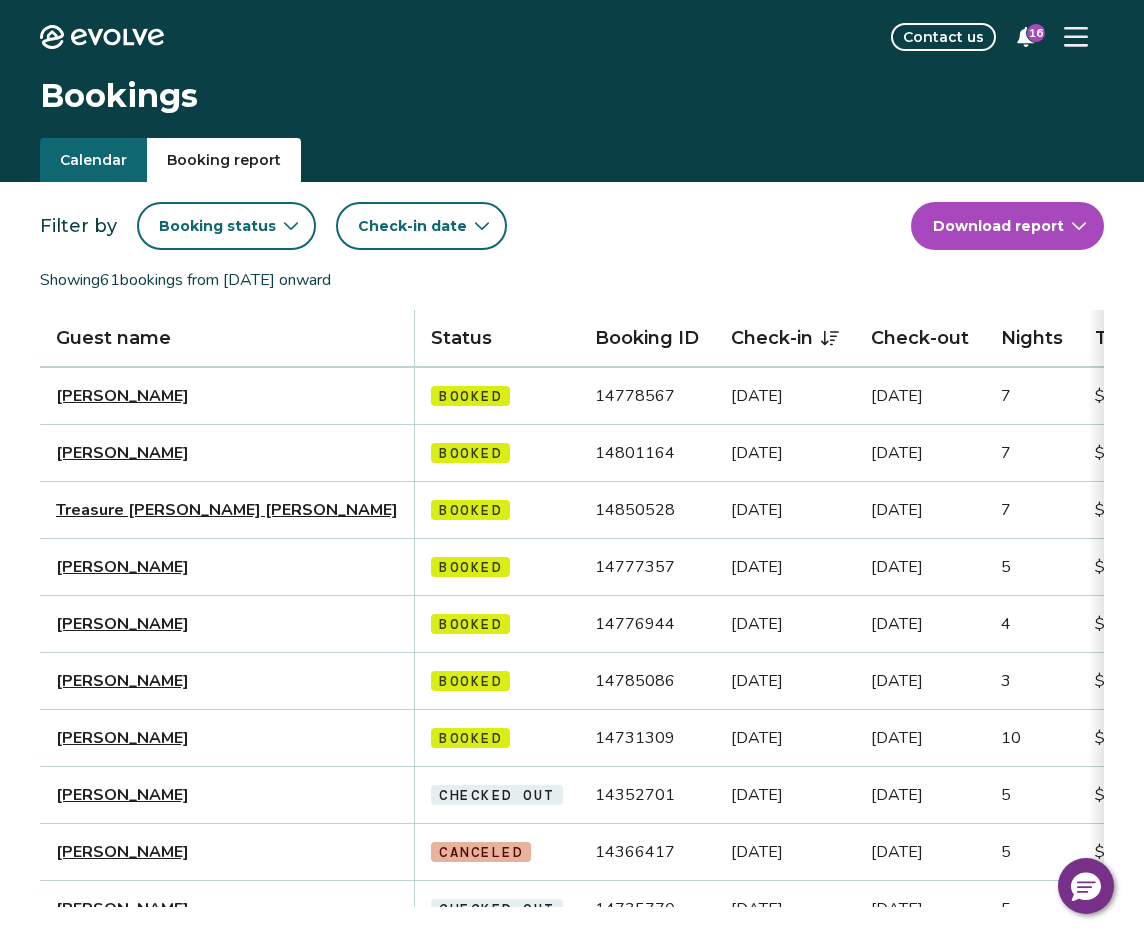 click on "Showing  61  bookings    from [DATE] onward" at bounding box center [189, 280] 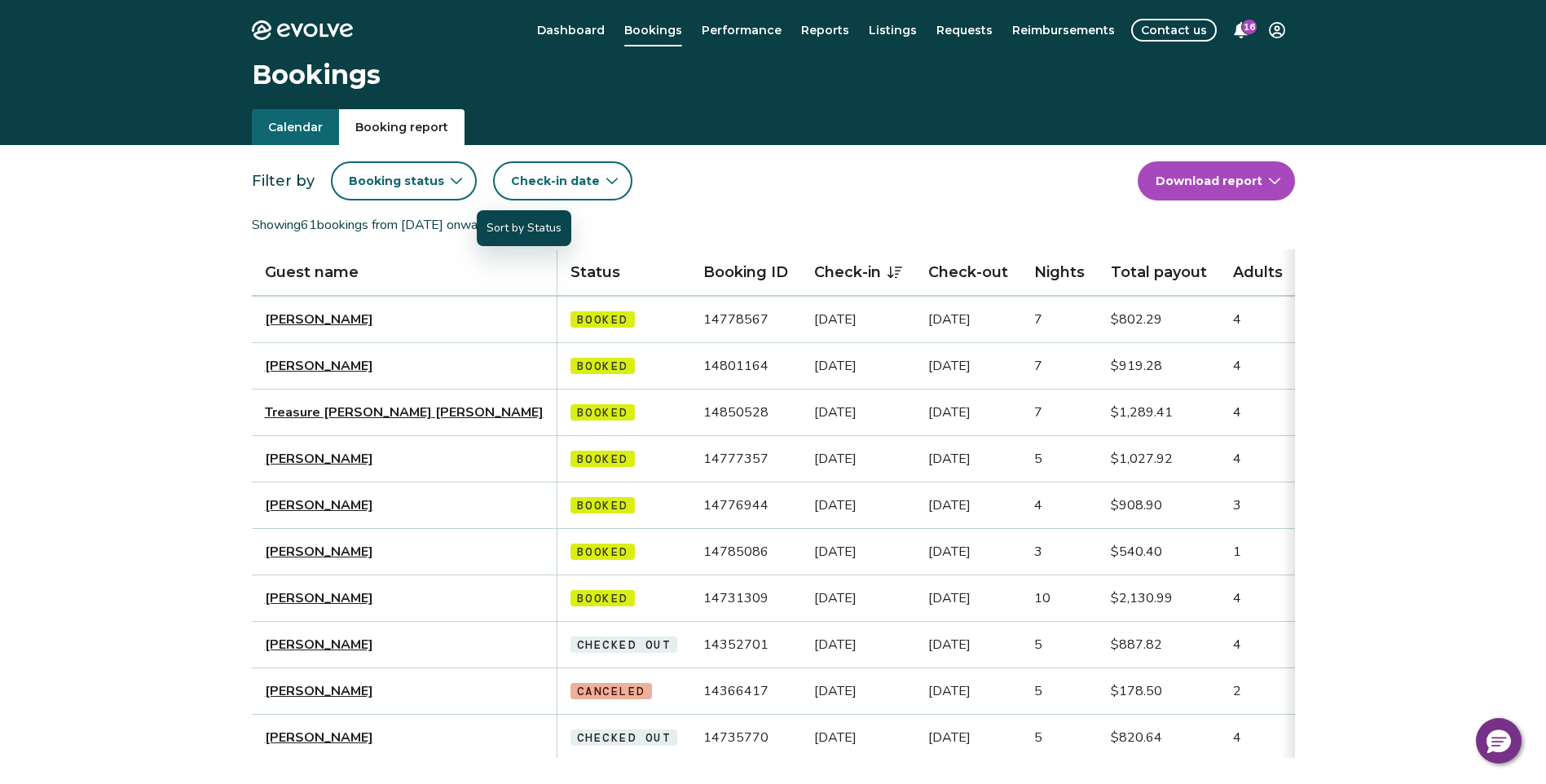 scroll, scrollTop: 0, scrollLeft: 0, axis: both 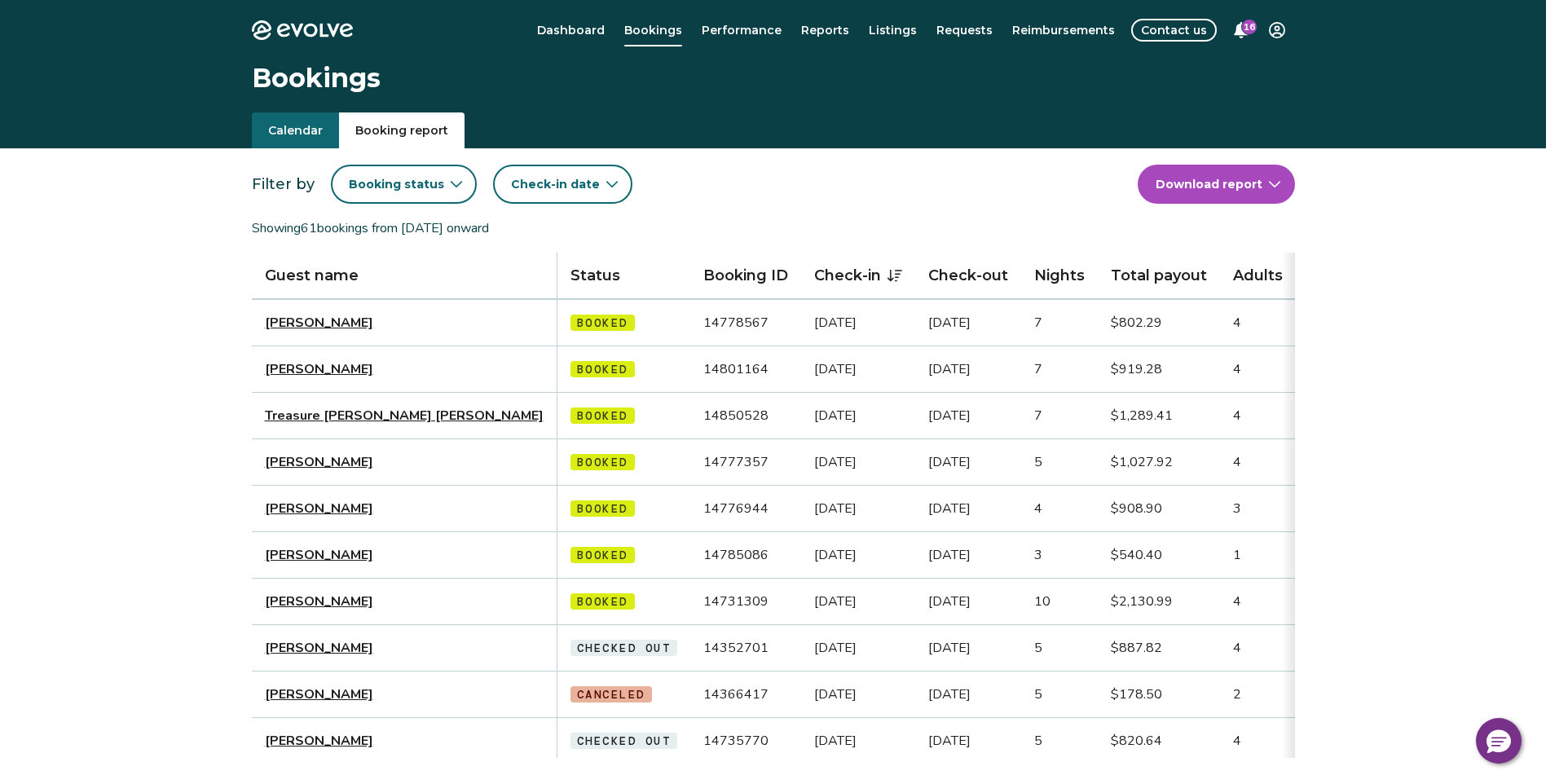 click 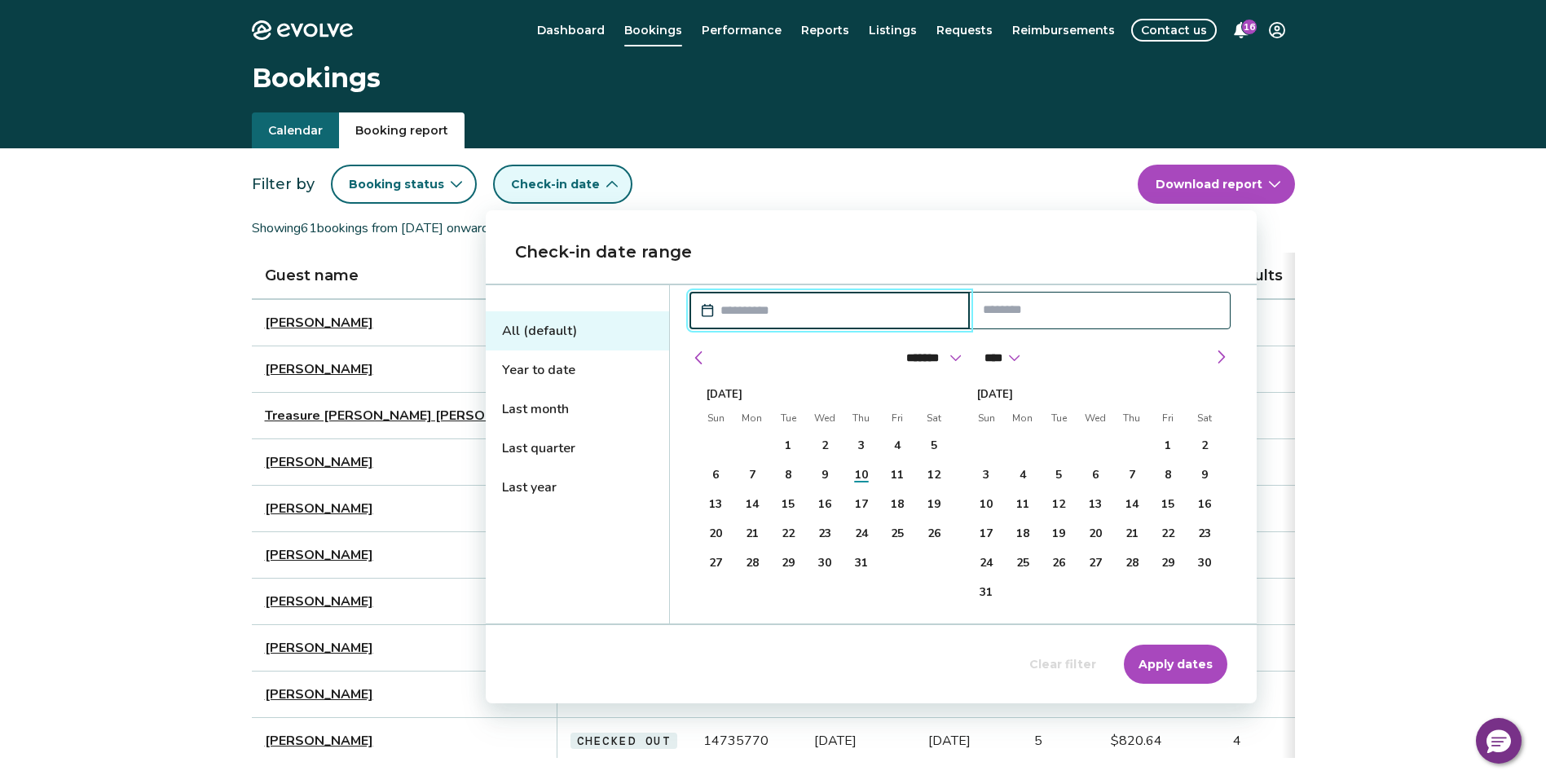 click on "Last month" at bounding box center [577, 409] 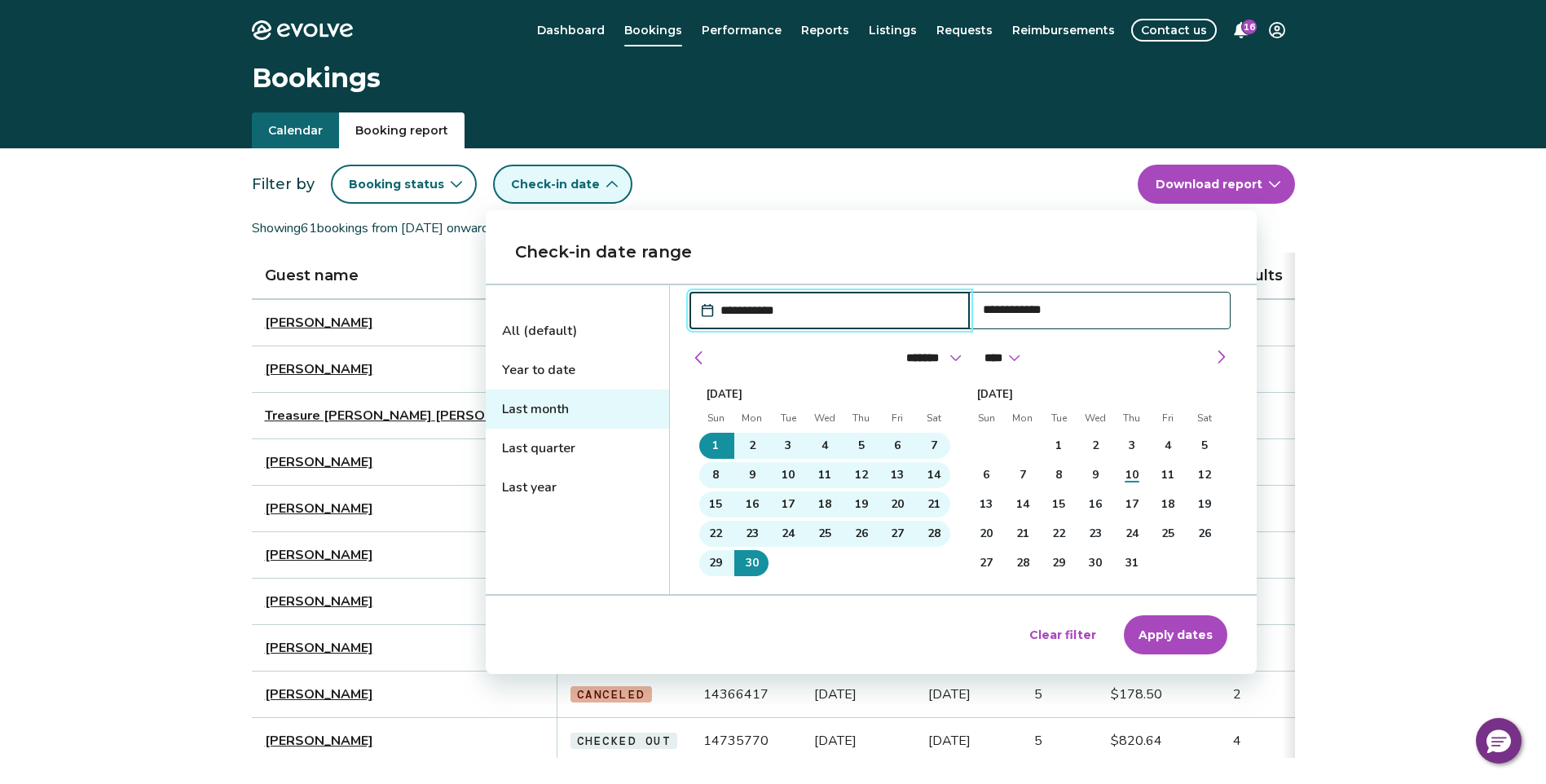 click on "Apply dates" at bounding box center (1175, 635) 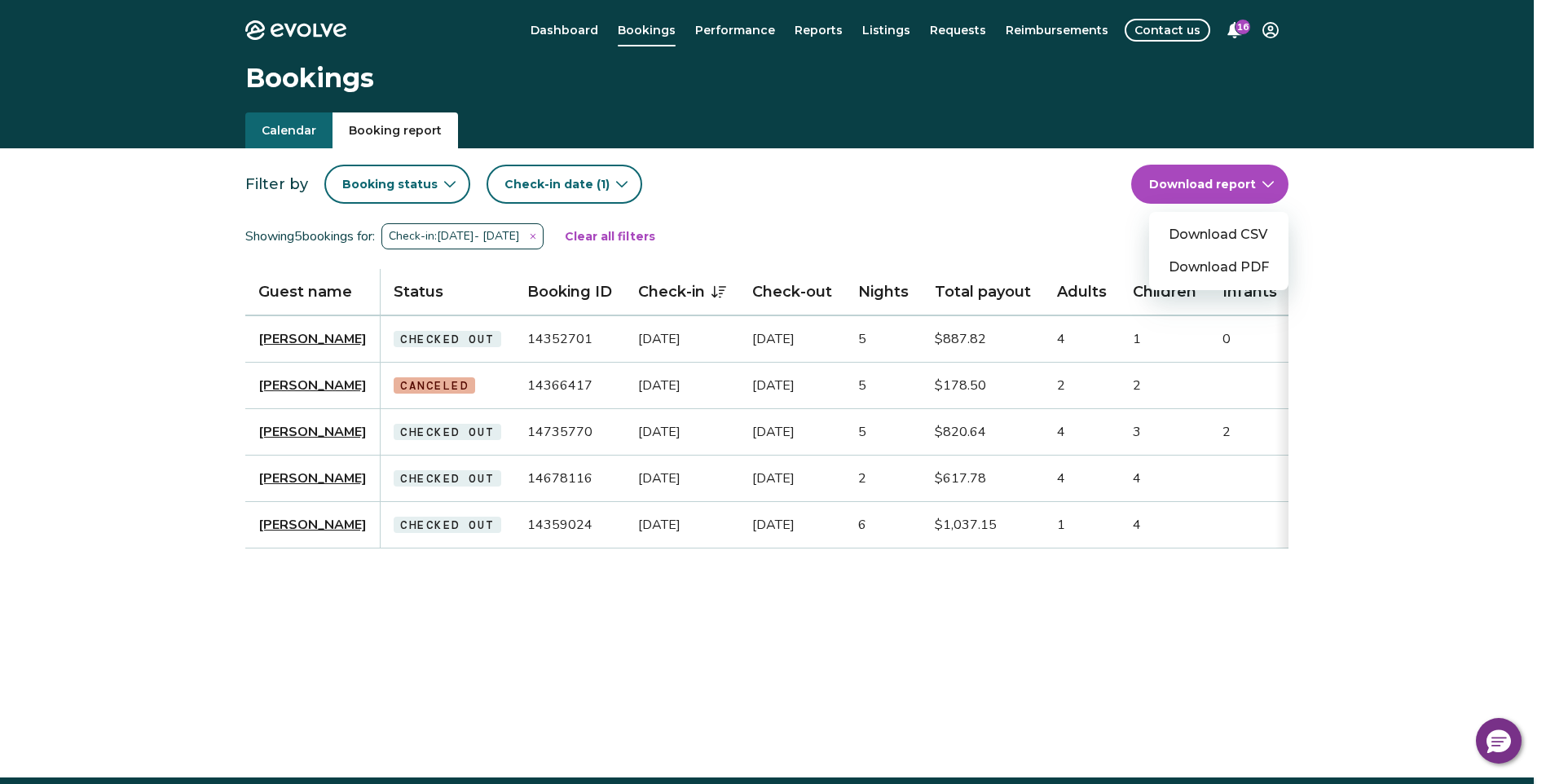 click on "Evolve Dashboard Bookings Performance Reports Listings Requests Reimbursements Contact us 16 Bookings Calendar Booking report Filter by Booking status Check-in date (1) Download   report Download CSV Download PDF Showing  5  bookings   for: Check-in:  [DATE]  -   [DATE] Clear all filters Guest name Status Booking ID Check-in Check-out Nights Total payout Adults Children Infants Pets Listing Guest email Guest phone Date booked Booking site [GEOGRAPHIC_DATA][PERSON_NAME] Checked out 14352701 [DATE] [DATE] 5 $887.82 4 1 0 No (786) 397-9709 [DATE] Airbnb [PERSON_NAME] Canceled 14366417 [DATE] [DATE] 5 $178.50 2 2 No [EMAIL_ADDRESS][DOMAIN_NAME] (270) 617-9033 [DATE] [DOMAIN_NAME] [PERSON_NAME] Checked out 14735770 [DATE] [DATE] 5 $820.64 4 3 2 No (606) 595-1972 [DATE] Airbnb [PERSON_NAME] Checked out 14678116 [DATE] [DATE] 2 $617.78 4 4 No [EMAIL_ADDRESS][DOMAIN_NAME] (813) 842-1014 [DATE] [DOMAIN_NAME] [PERSON_NAME] Checked out 14359024 6 1 4" at bounding box center (773, 421) 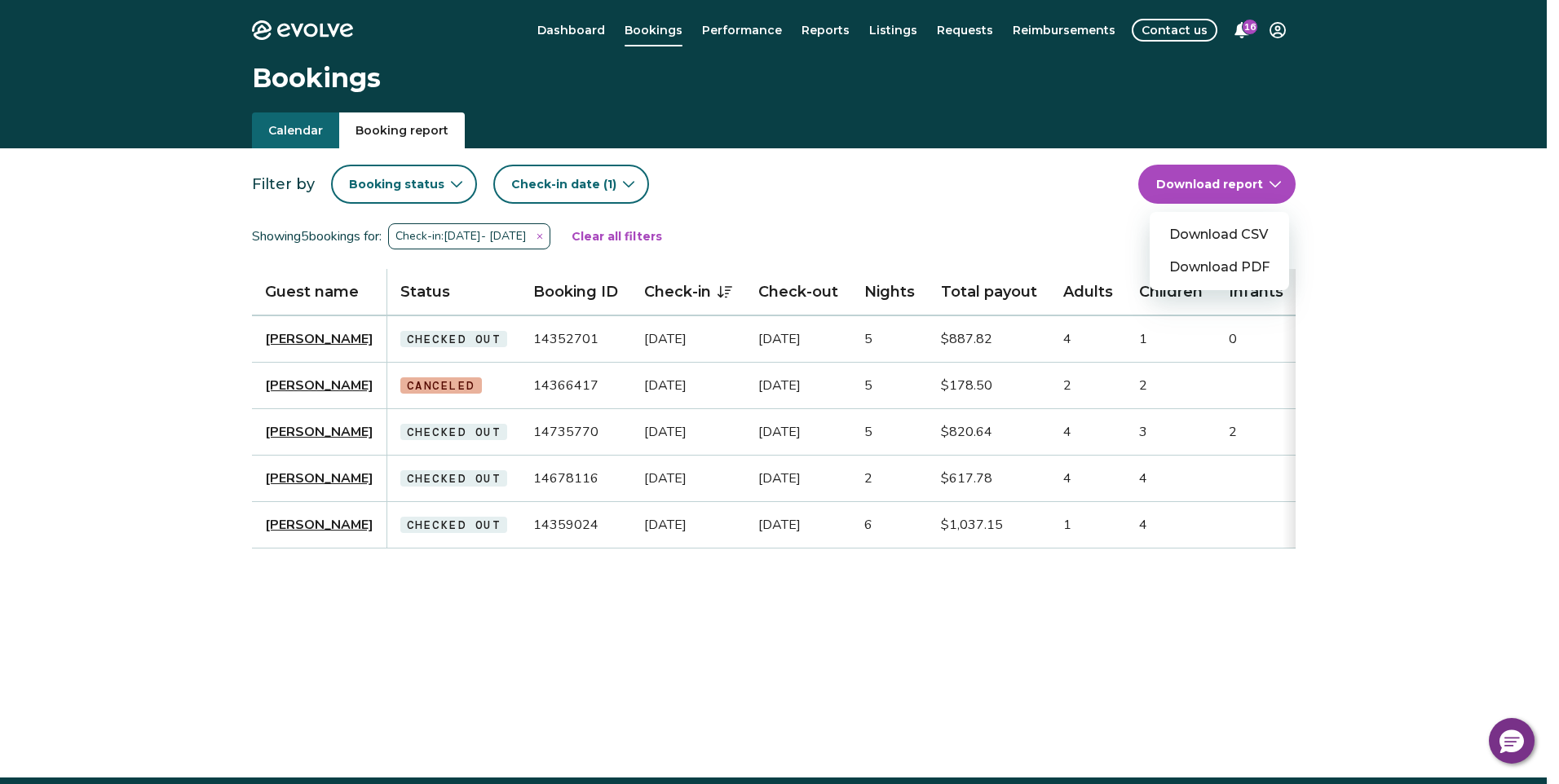 click on "Download CSV" at bounding box center [1219, 235] 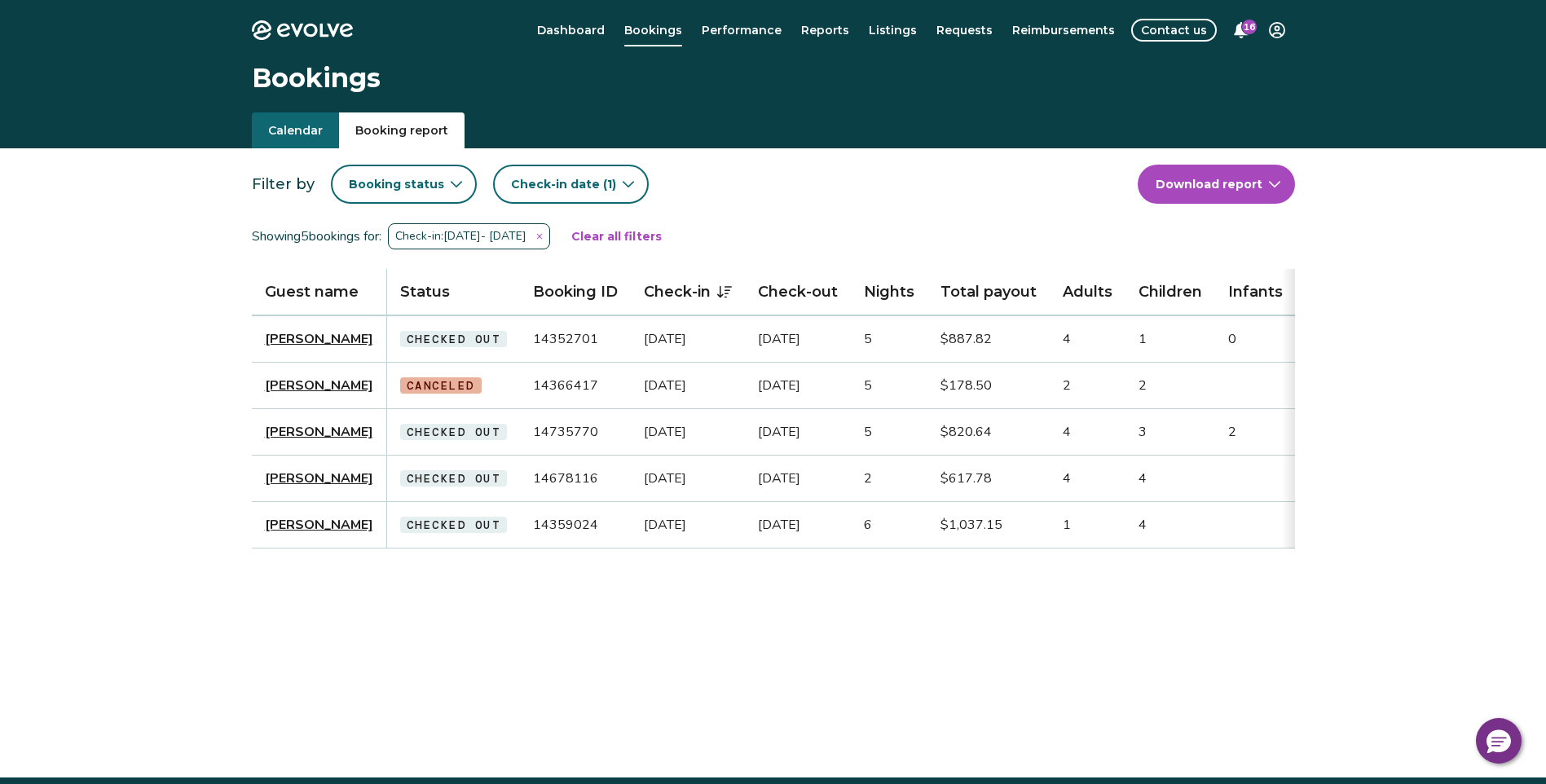 click on "Filter by Booking status Check-in date (1) Download   report Showing  5  bookings   for: Check-in:  [DATE]  -   [DATE] Clear all filters Guest name Status Booking ID Check-in Check-out Nights Total payout Adults Children Infants Pets Listing Guest email Guest phone Date booked Booking site [PERSON_NAME] Checked out 14352701 [DATE] [DATE] 5 $887.82 4 1 0 No (786) 397-9709 [DATE] Airbnb [PERSON_NAME] Canceled 14366417 [DATE] [DATE] 5 $178.50 2 2 No [EMAIL_ADDRESS][DOMAIN_NAME] (270) 617-9033 [DATE] [DOMAIN_NAME] [PERSON_NAME] Checked out 14735770 [DATE] [DATE] 5 $820.64 4 3 2 No (606) 595-1972 [DATE] Airbnb [PERSON_NAME] Checked out 14678116 [DATE] [DATE] 2 $617.78 4 4 No [EMAIL_ADDRESS][DOMAIN_NAME] (813) 842-1014 [DATE] [DOMAIN_NAME] [PERSON_NAME] Checked out 14359024 [DATE] [DATE] 6 $1,037.15 1 4 No [EMAIL_ADDRESS][DOMAIN_NAME] (470) 783-8076 [DATE] [DOMAIN_NAME]" at bounding box center (773, 376) 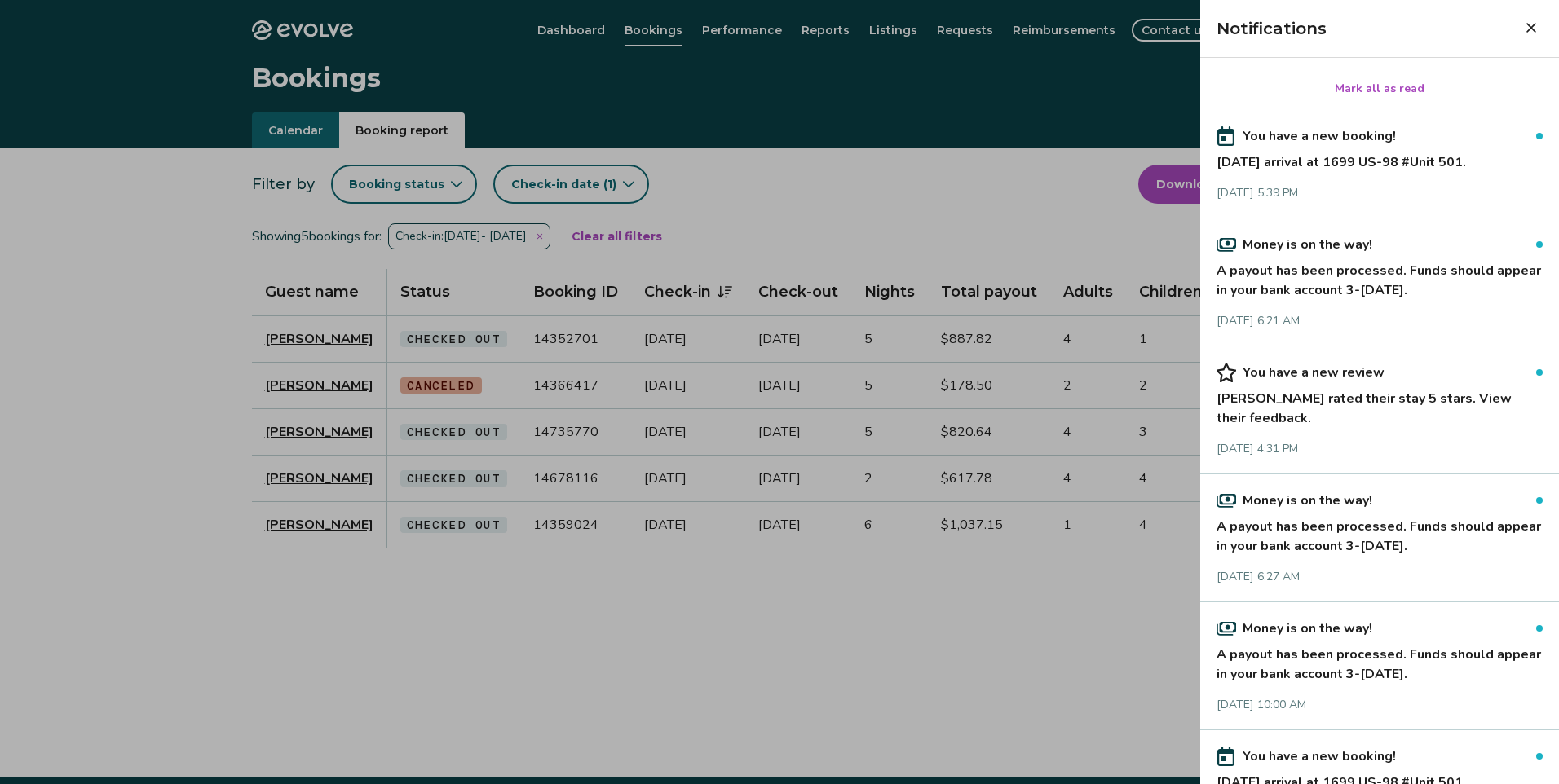 click at bounding box center (780, 392) 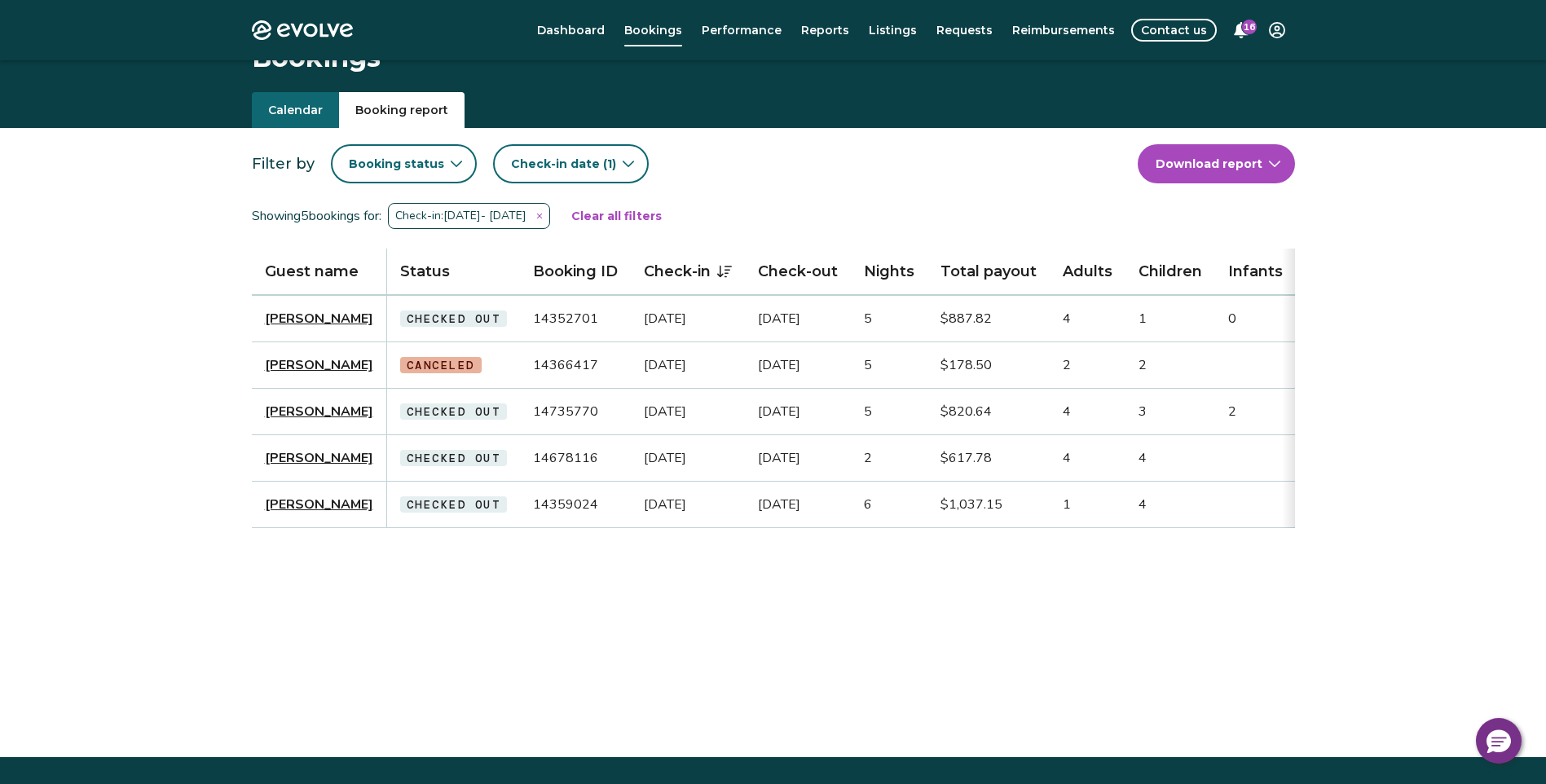 scroll, scrollTop: 0, scrollLeft: 0, axis: both 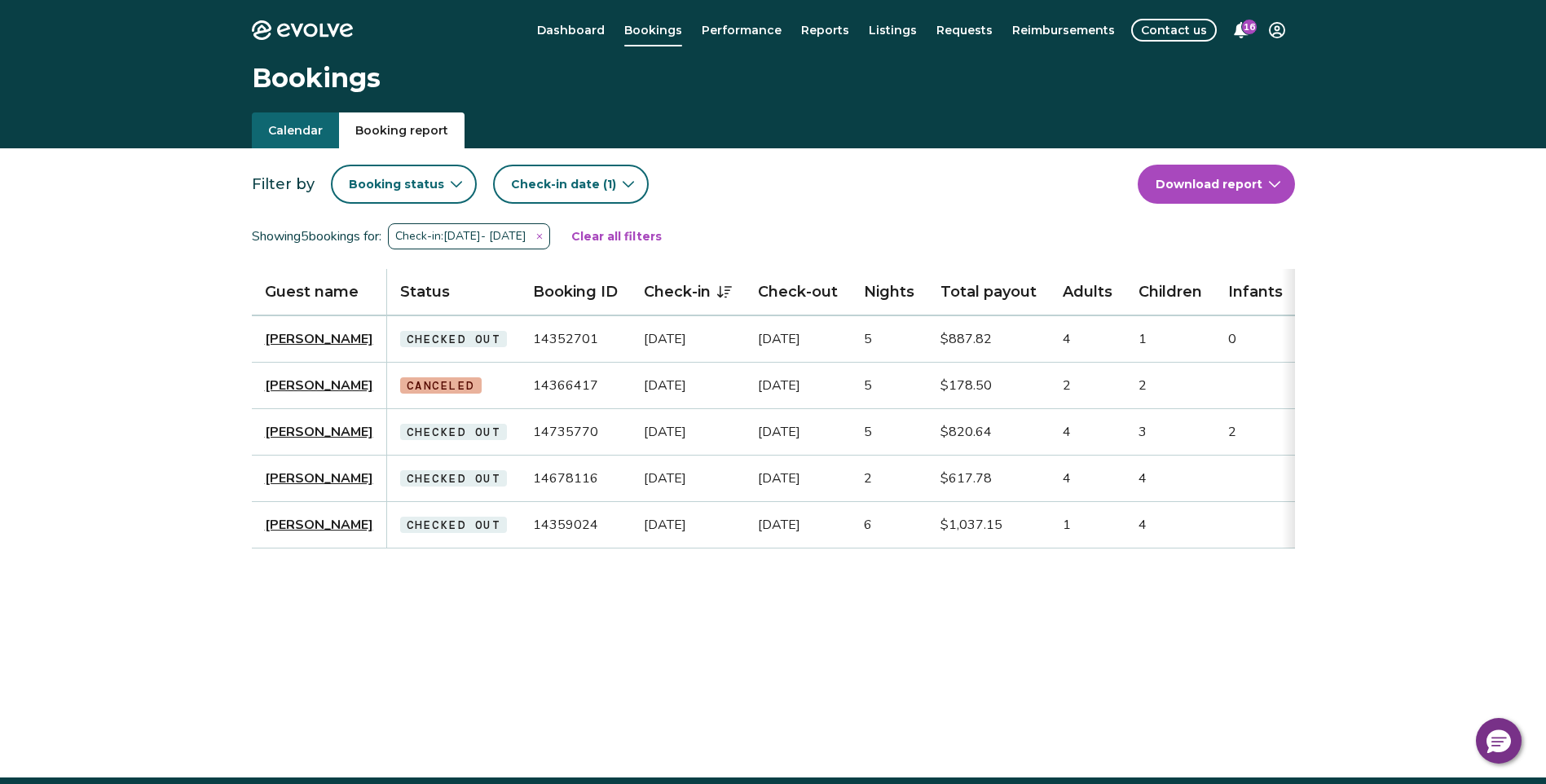 click on "Check-in:  [DATE]  -   [DATE]" at bounding box center (469, 236) 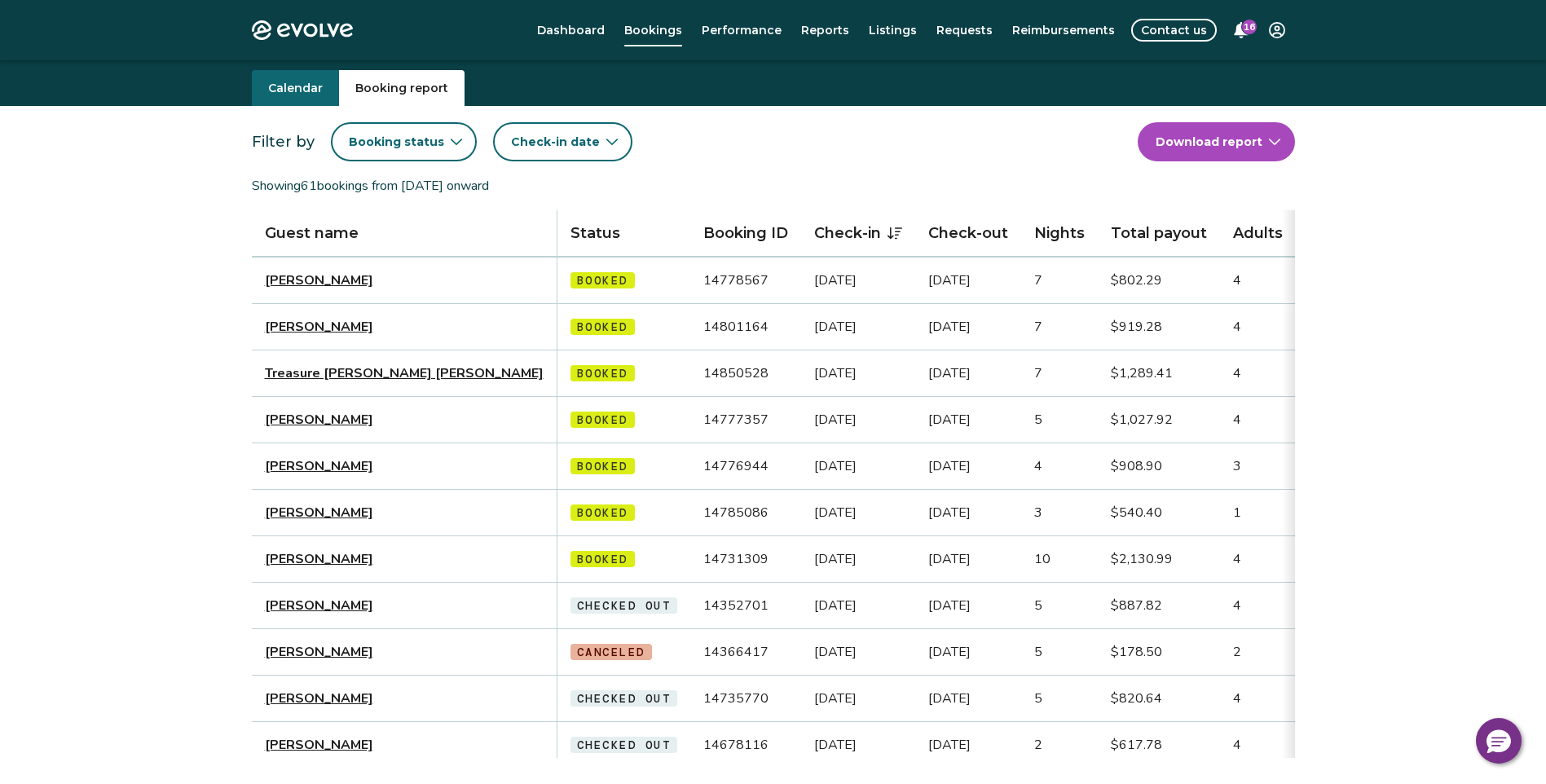 scroll, scrollTop: 0, scrollLeft: 0, axis: both 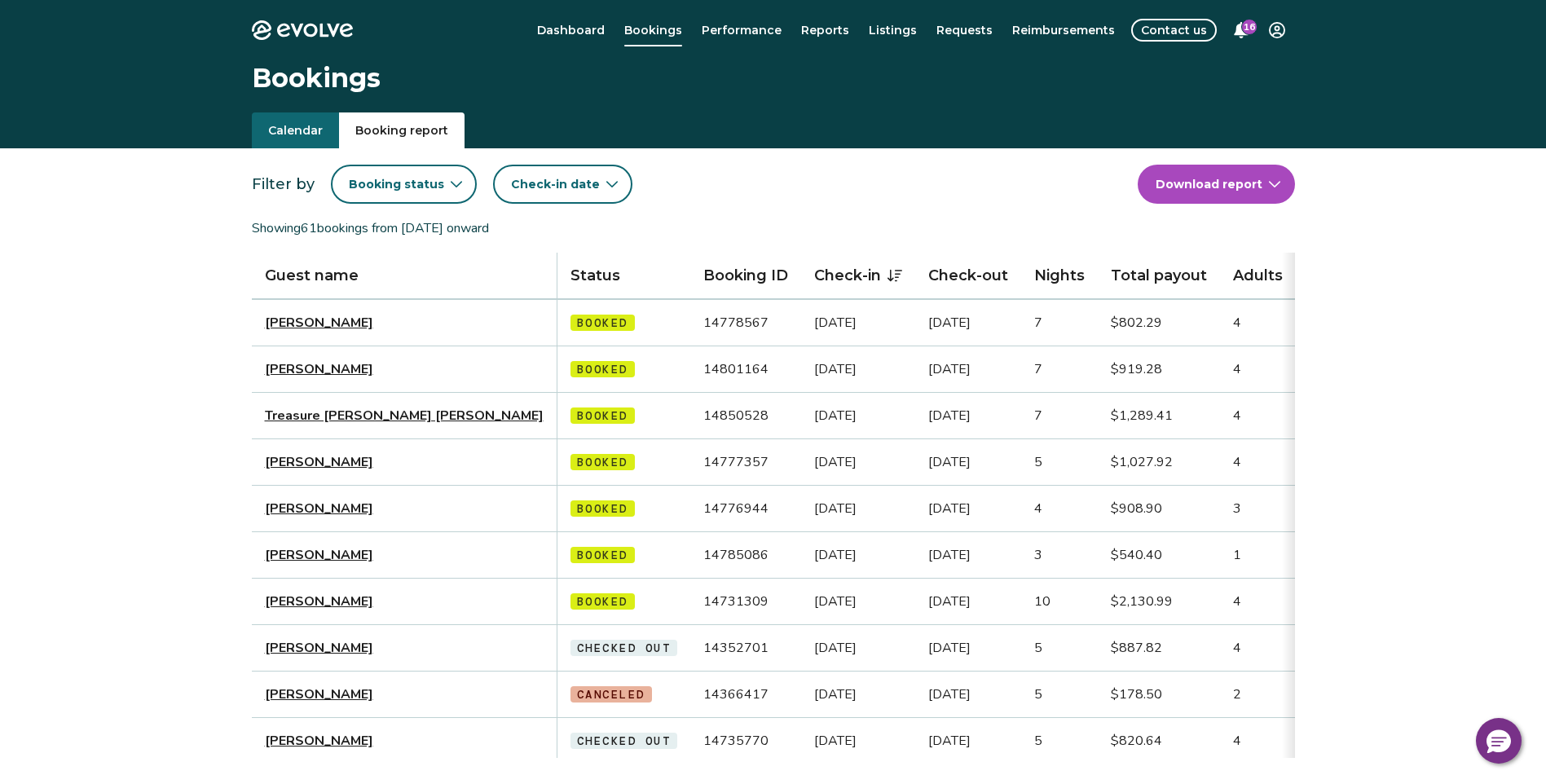 click on "Dashboard" at bounding box center [570, 30] 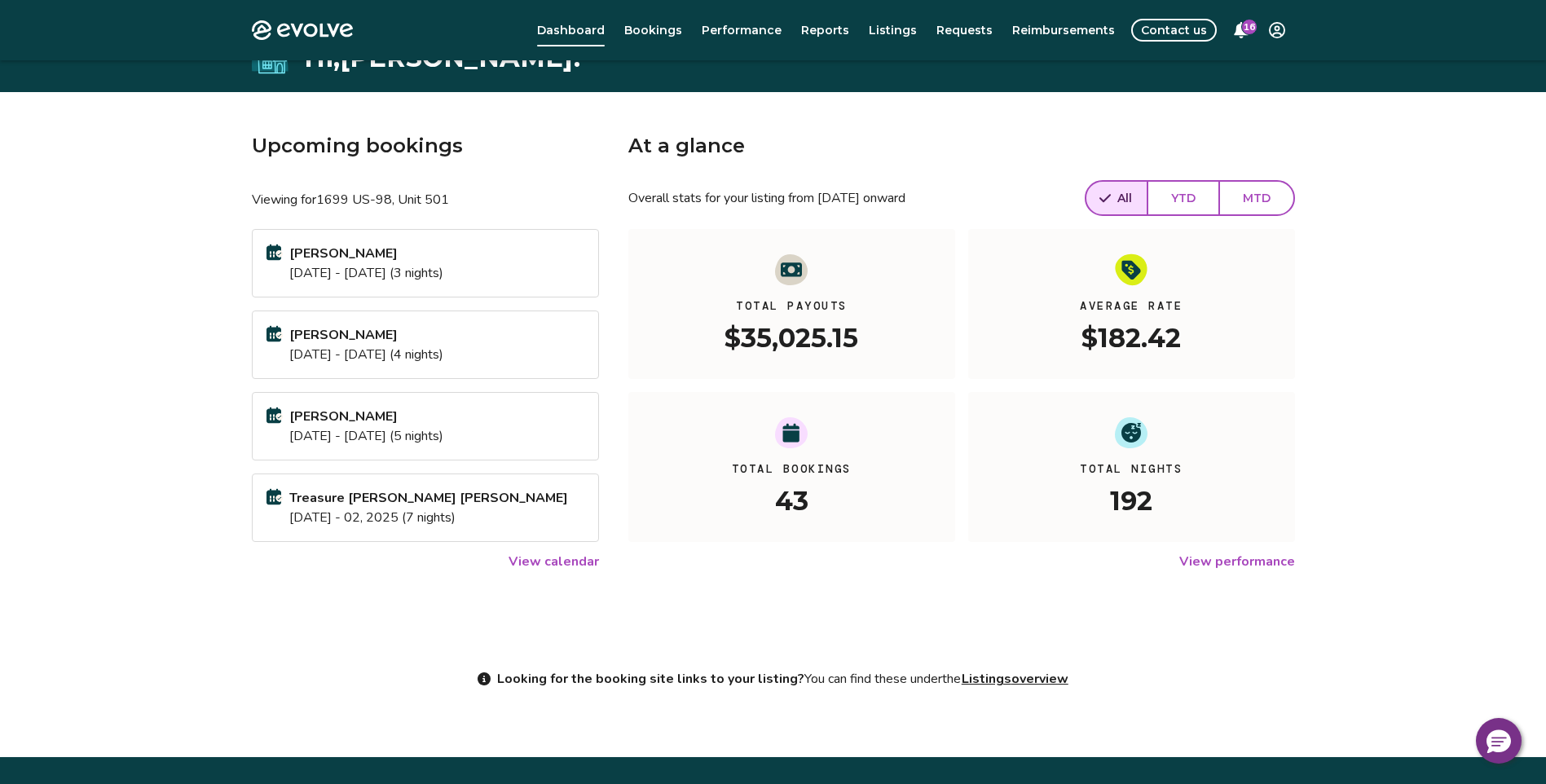 scroll, scrollTop: 0, scrollLeft: 0, axis: both 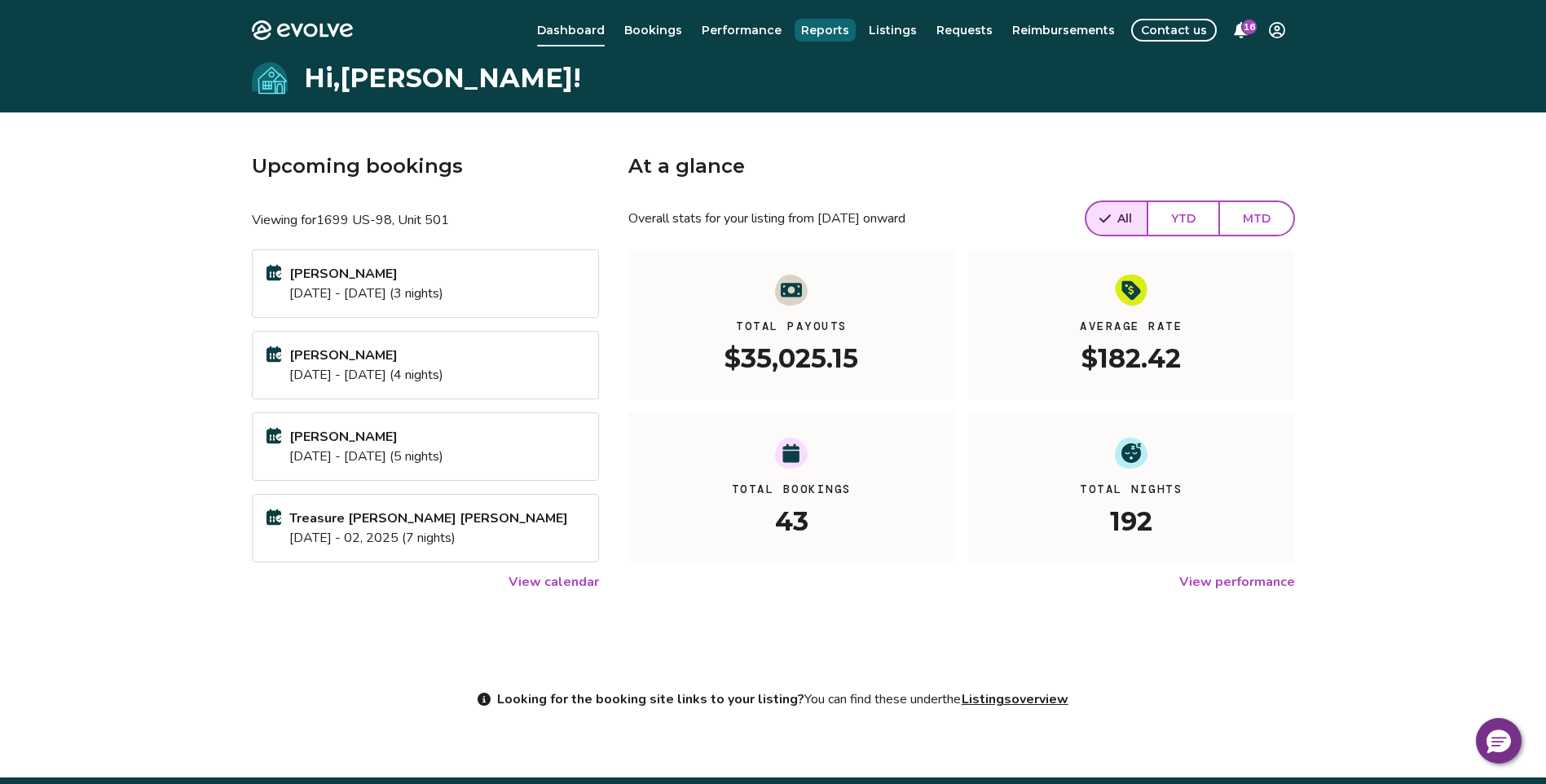 click on "Reports" at bounding box center (825, 30) 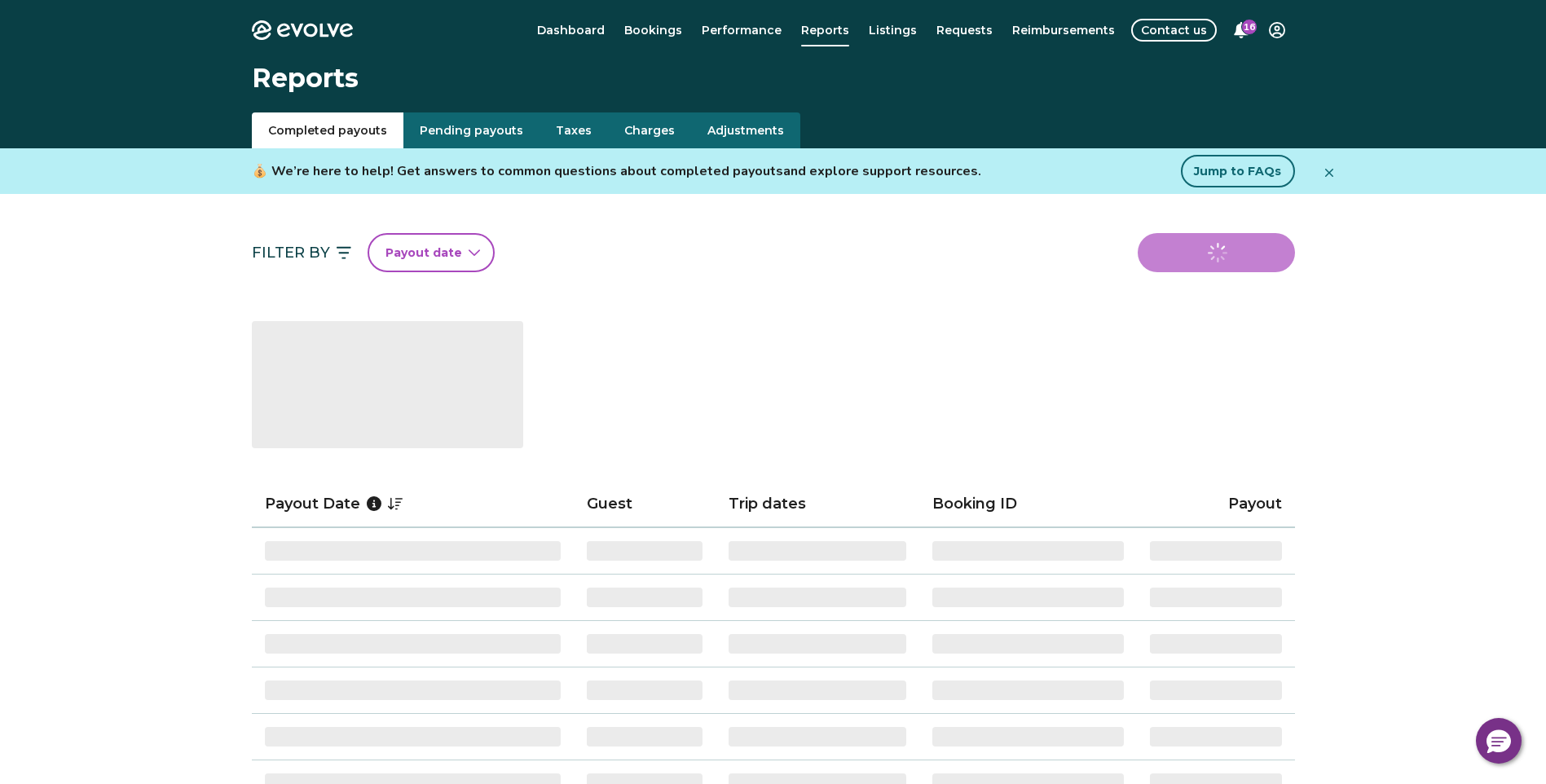 click on "Taxes" at bounding box center (574, 130) 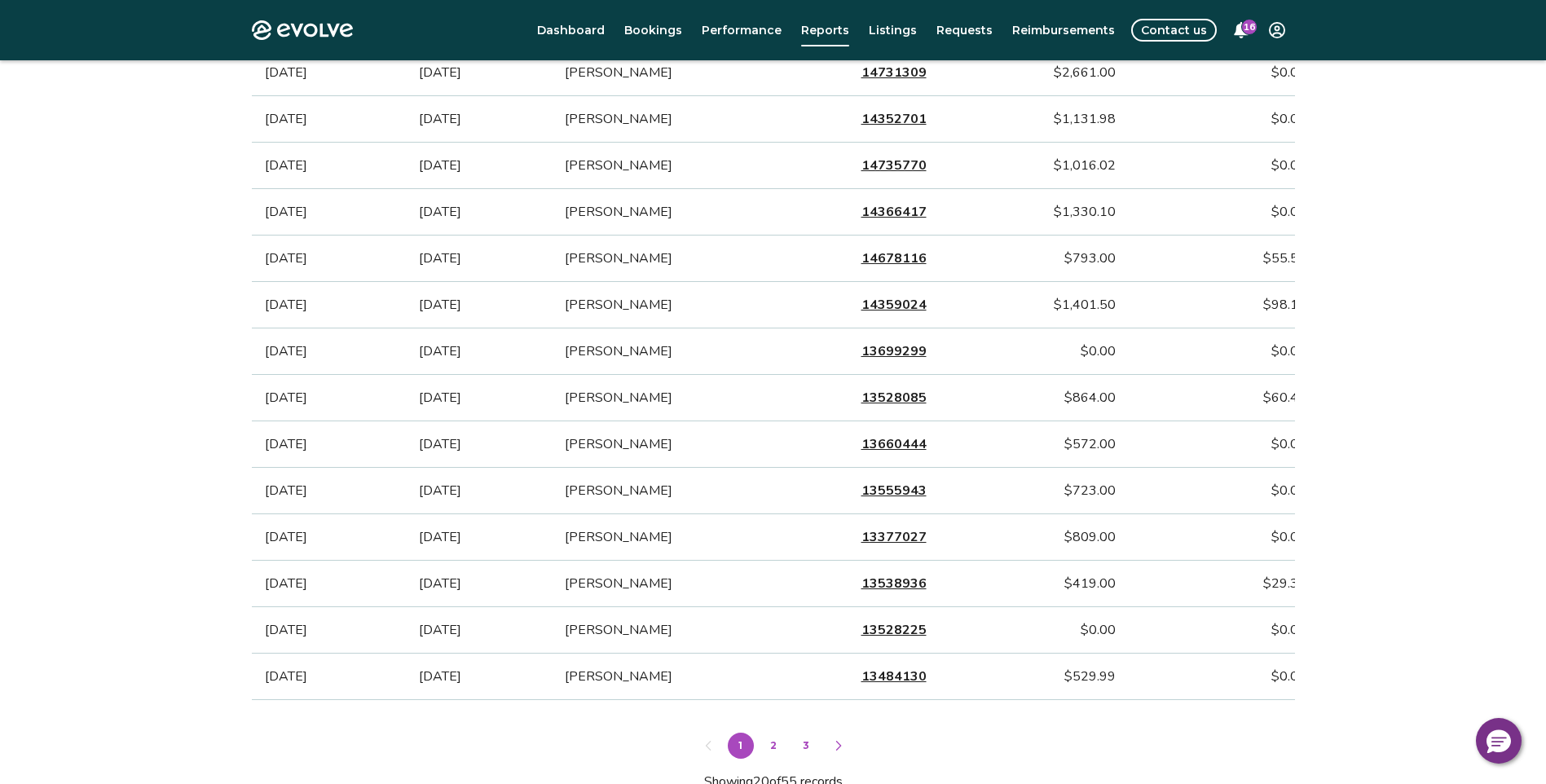 scroll, scrollTop: 815, scrollLeft: 0, axis: vertical 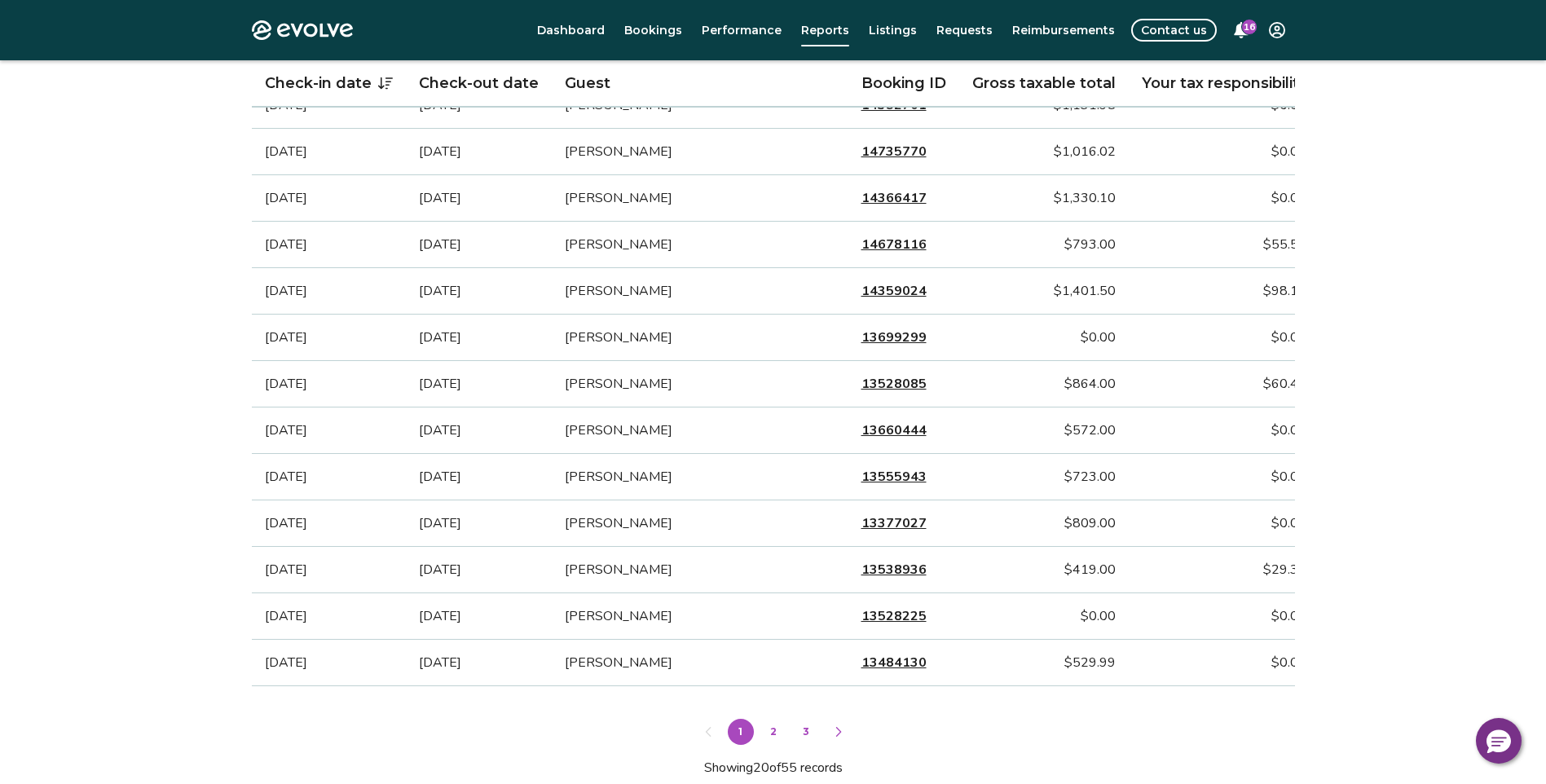 click on "2" at bounding box center [773, 732] 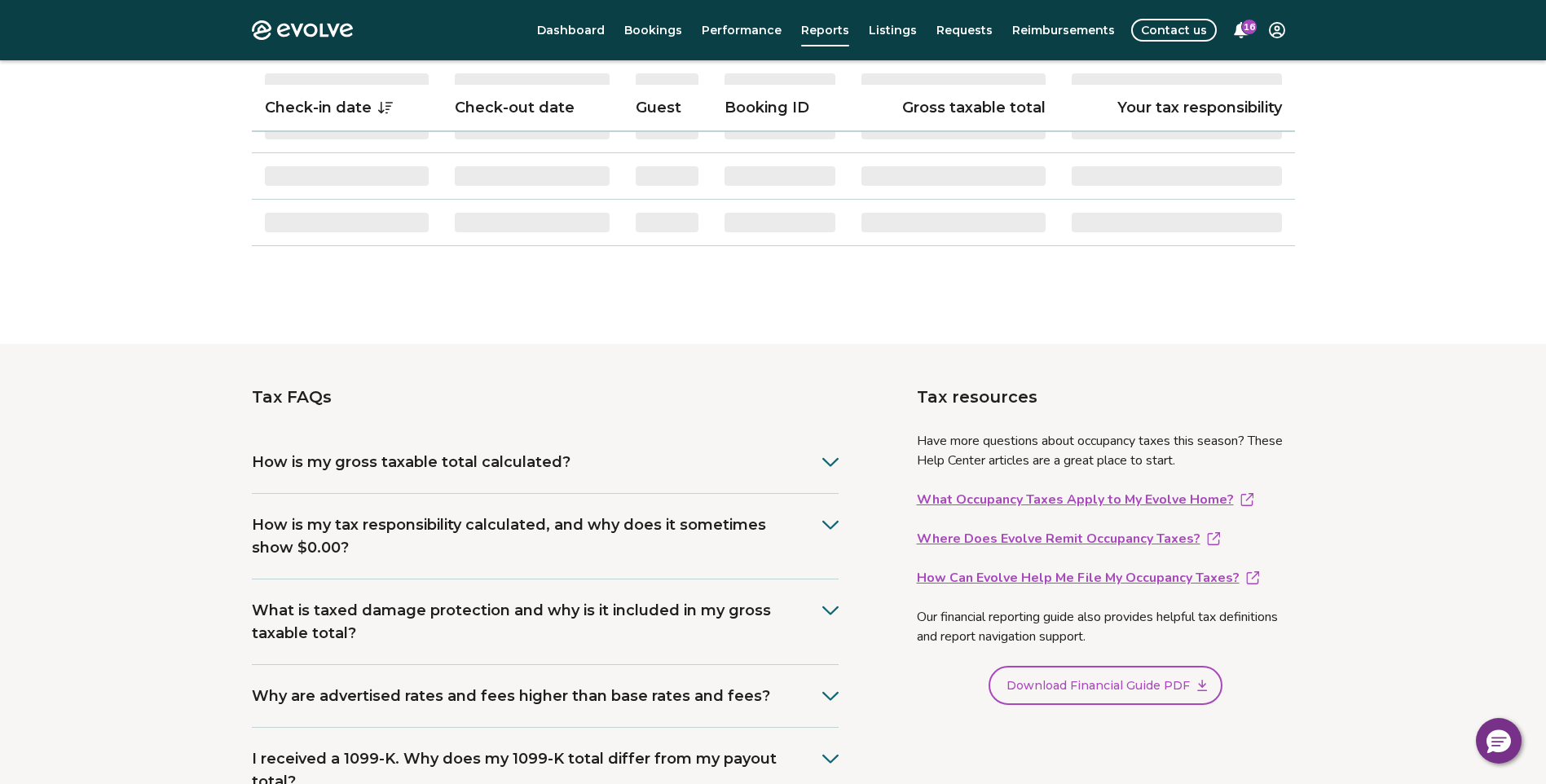 scroll, scrollTop: 791, scrollLeft: 0, axis: vertical 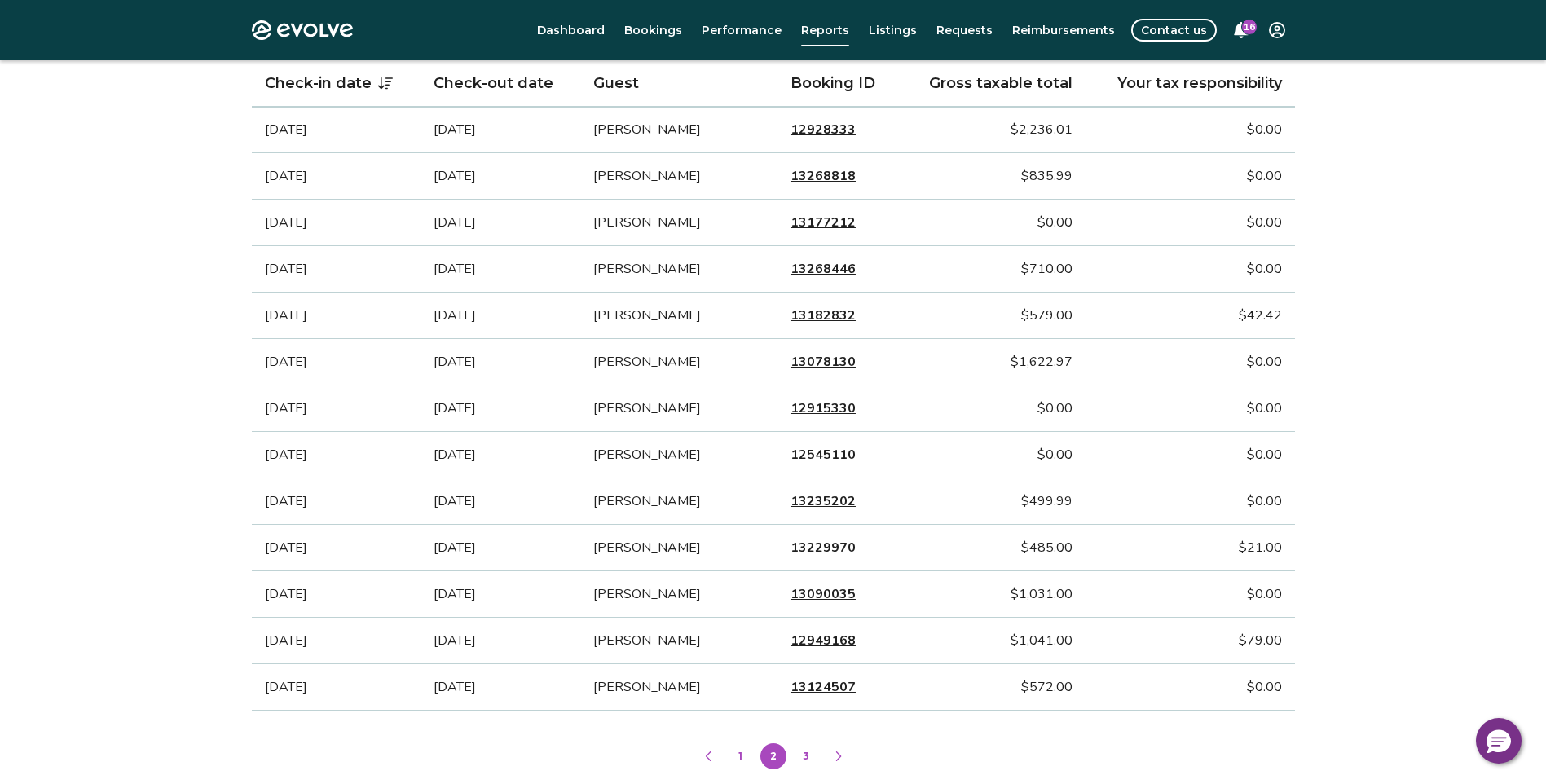 click on "1" at bounding box center (741, 756) 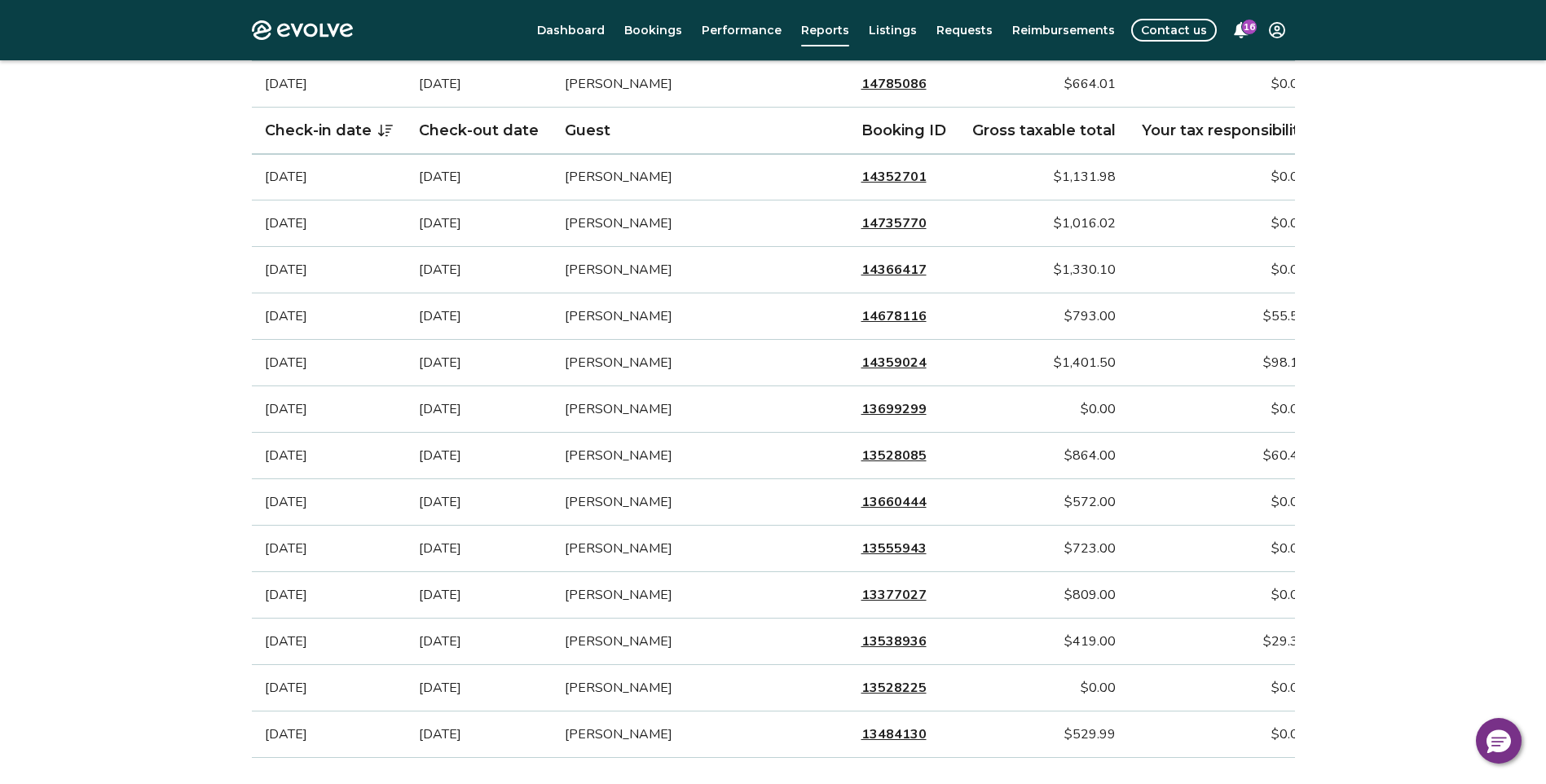 scroll, scrollTop: 709, scrollLeft: 0, axis: vertical 